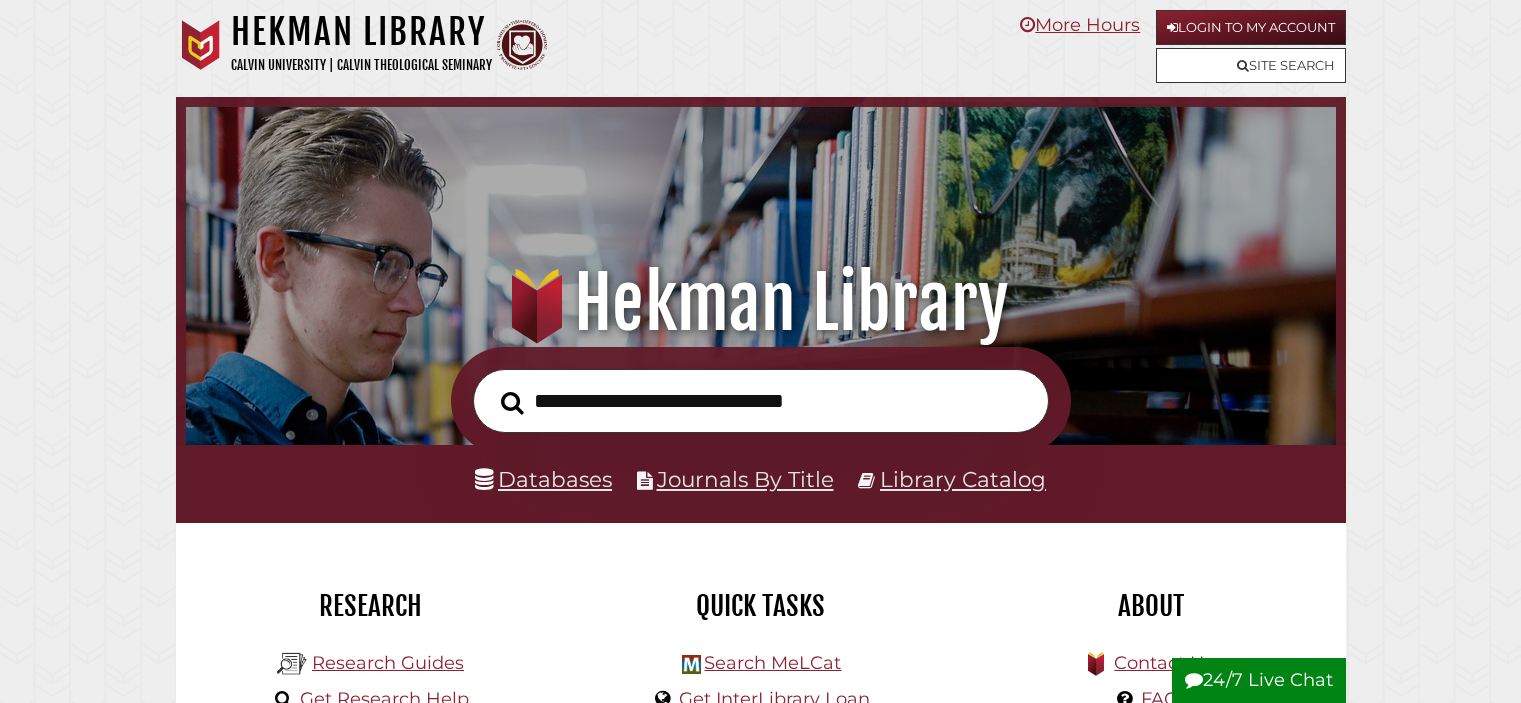 scroll, scrollTop: 0, scrollLeft: 0, axis: both 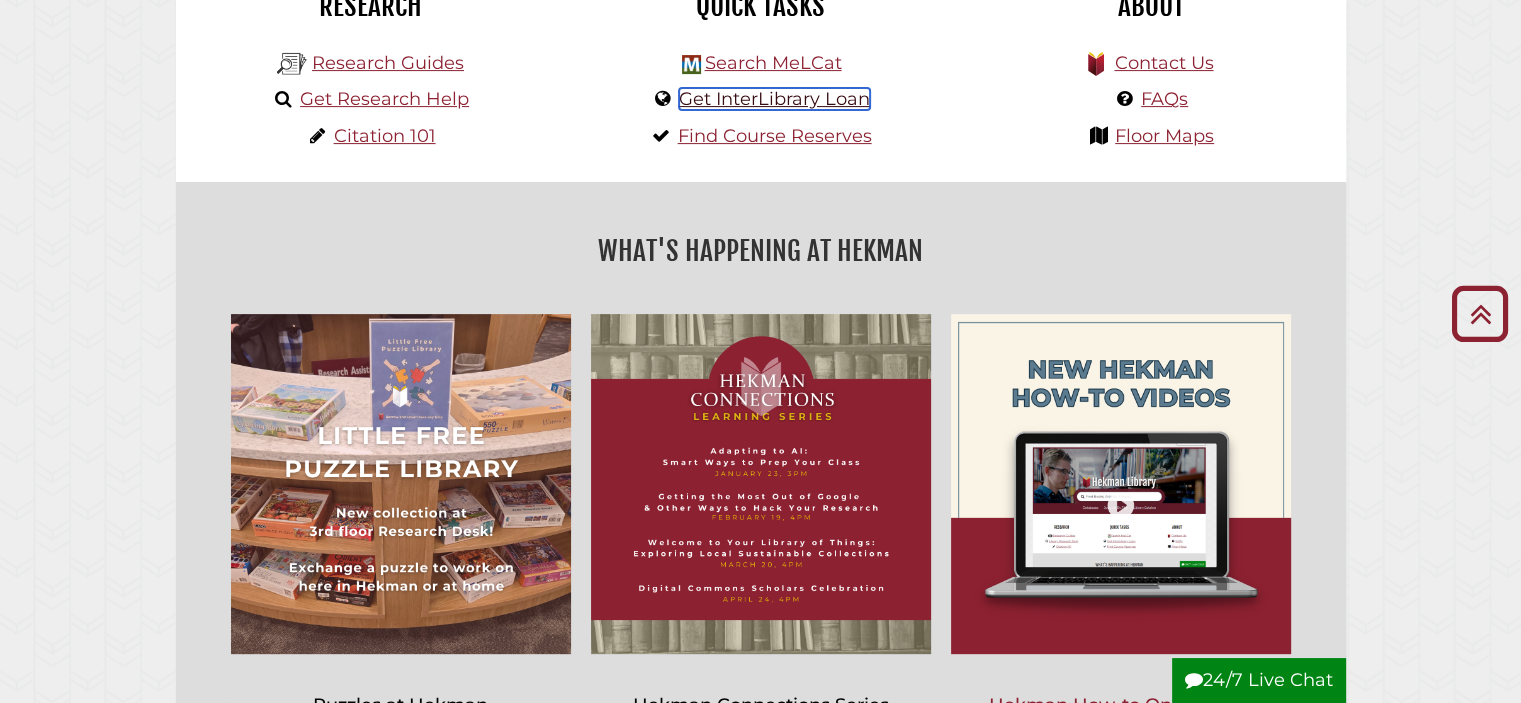 click on "Get InterLibrary Loan" at bounding box center (774, 99) 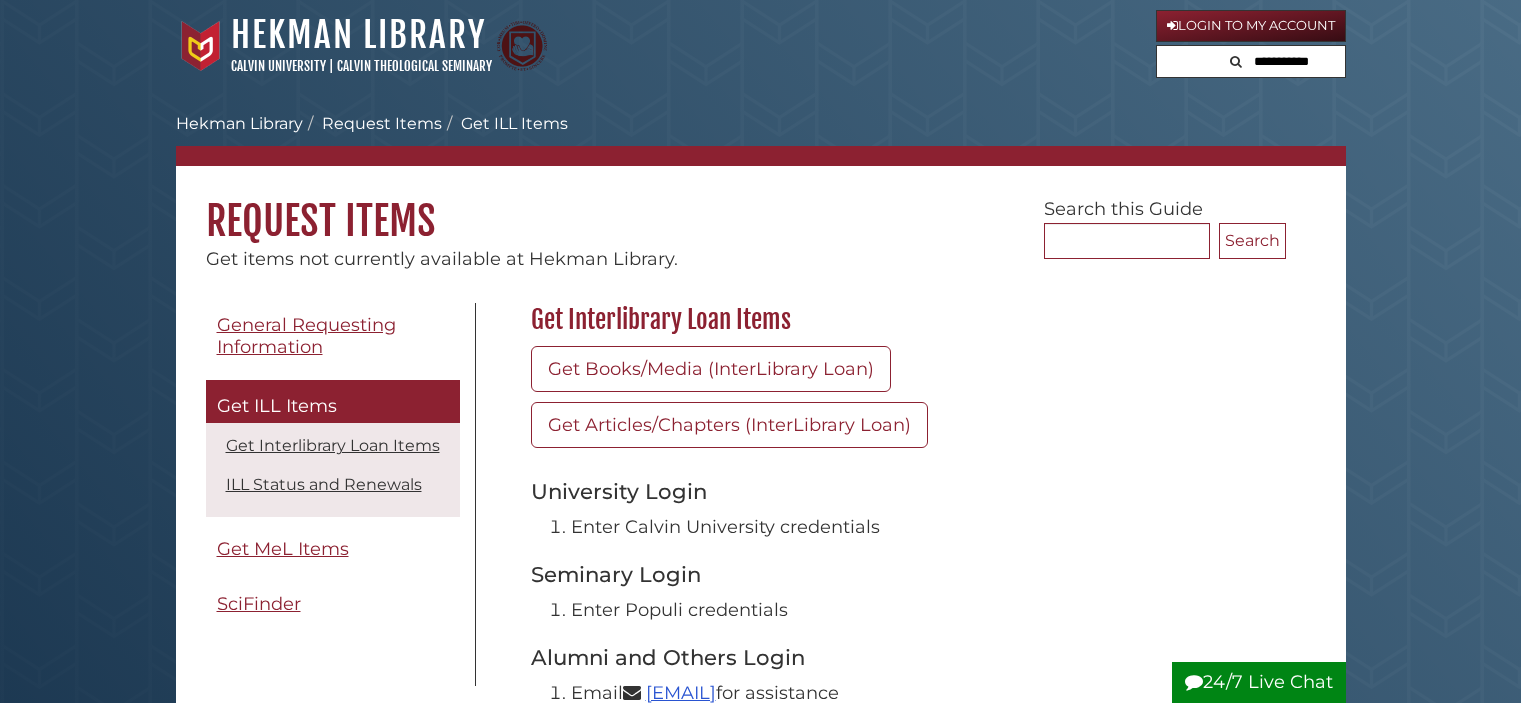 scroll, scrollTop: 0, scrollLeft: 0, axis: both 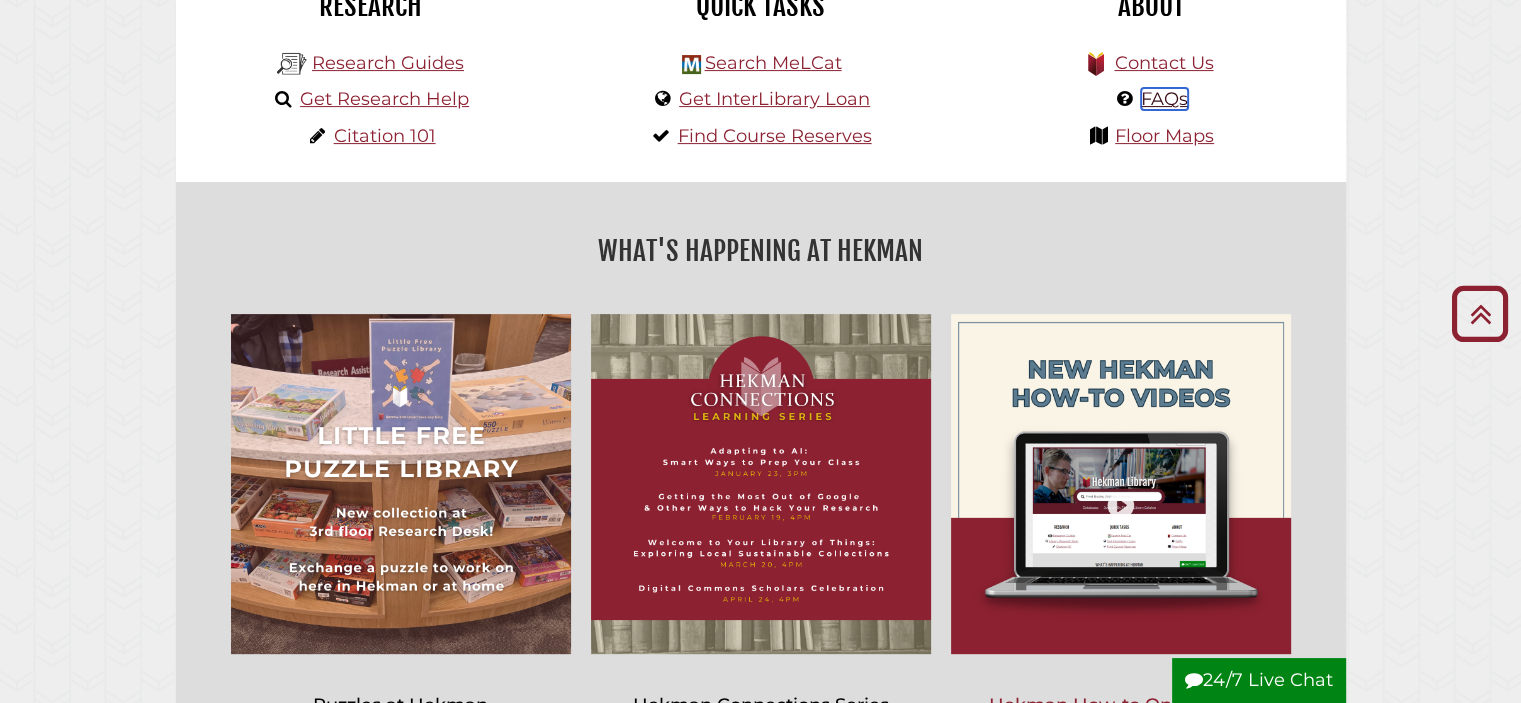 click on "FAQs" at bounding box center [1164, 99] 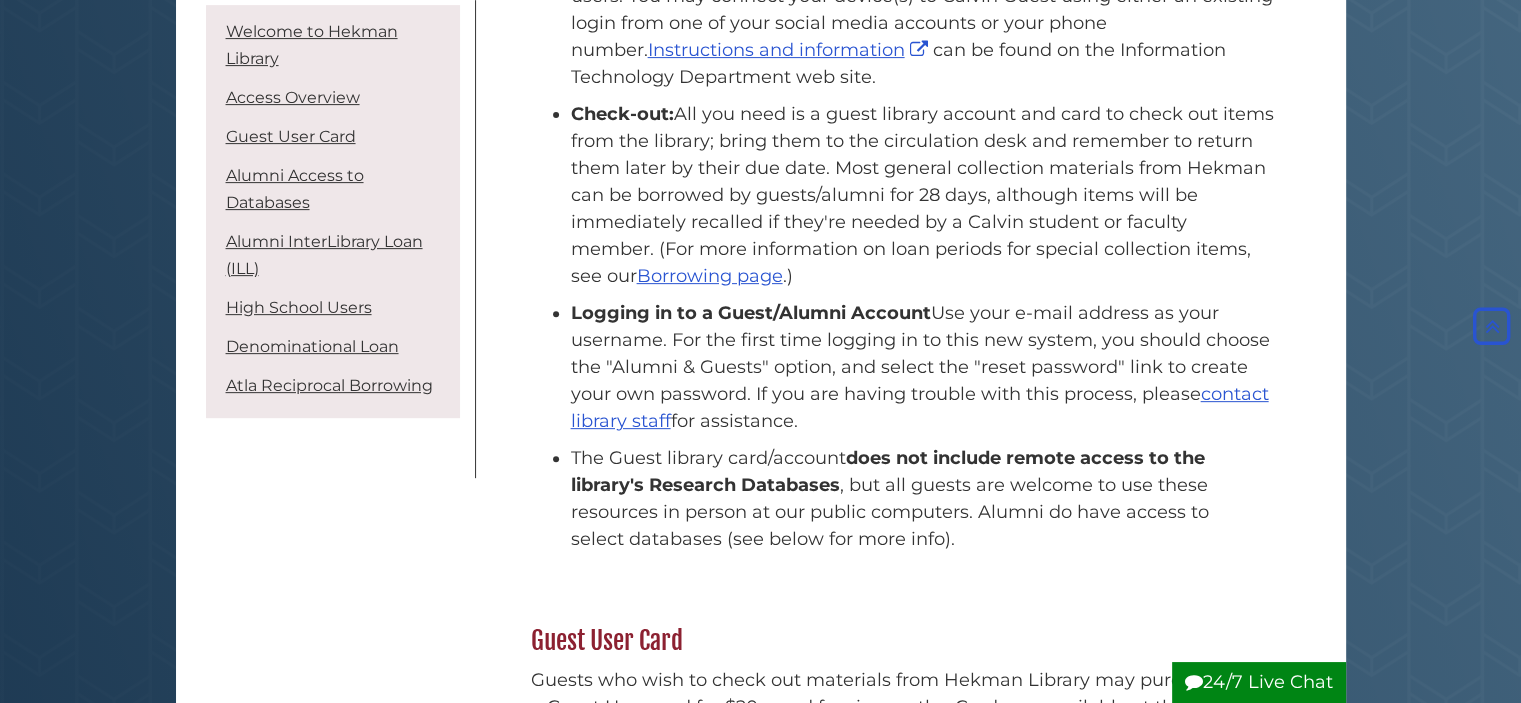 scroll, scrollTop: 600, scrollLeft: 0, axis: vertical 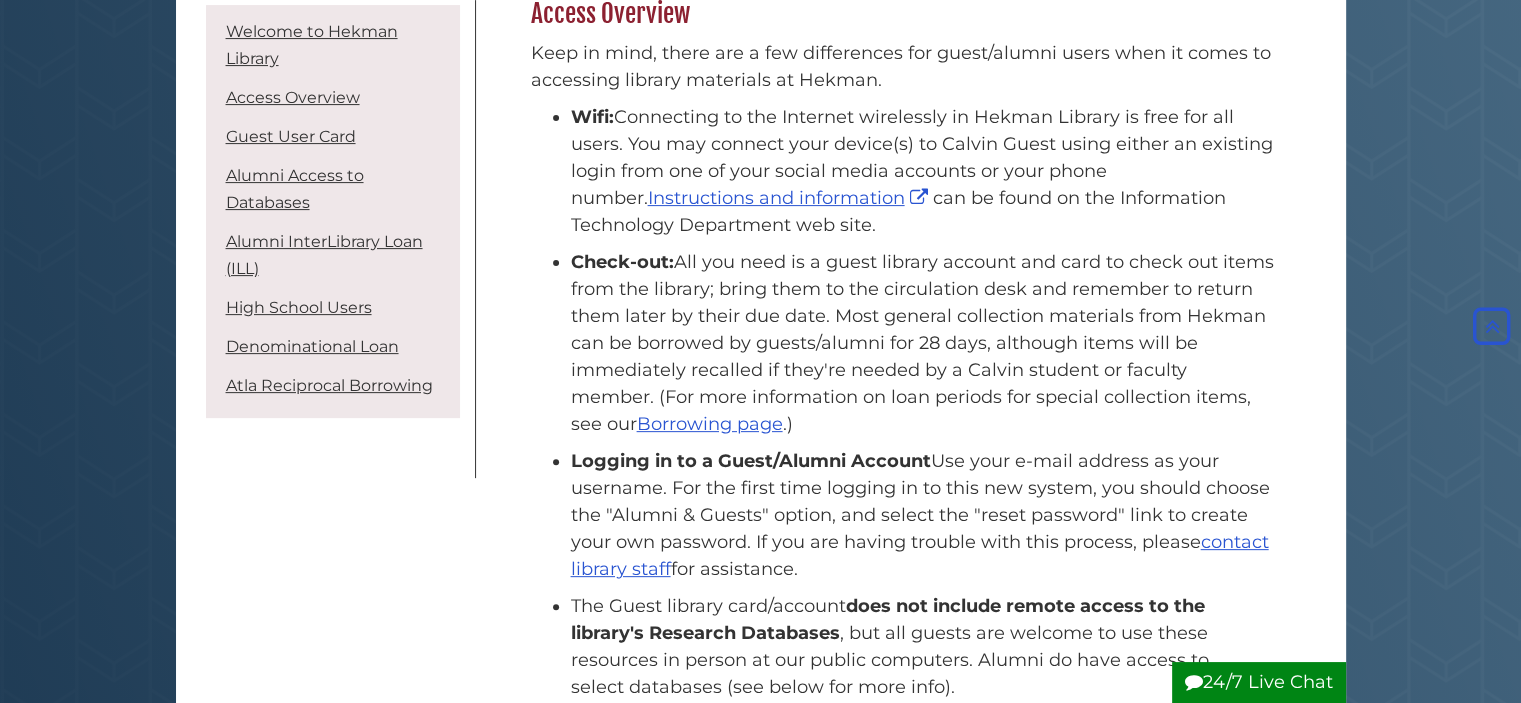 click on "24/7 Live Chat" at bounding box center [1259, 682] 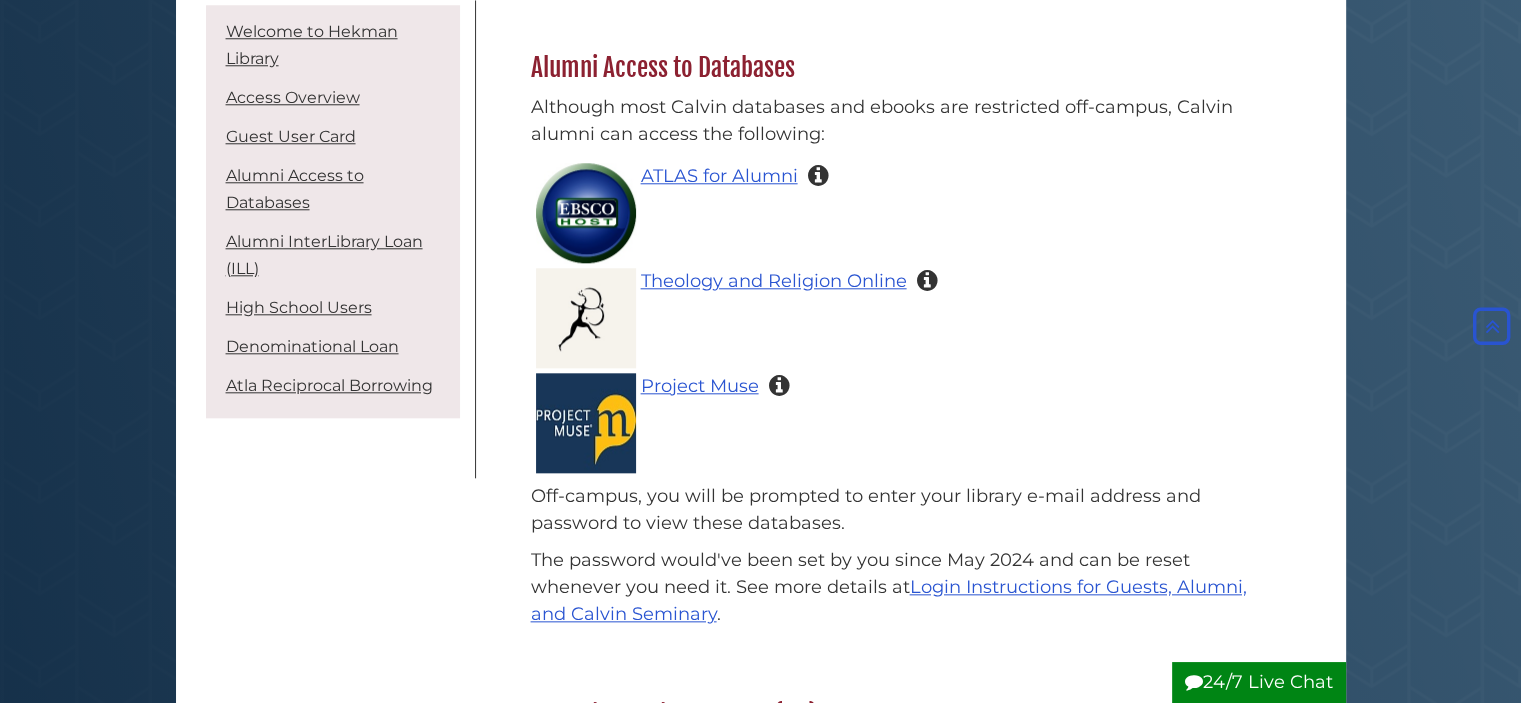 scroll, scrollTop: 2100, scrollLeft: 0, axis: vertical 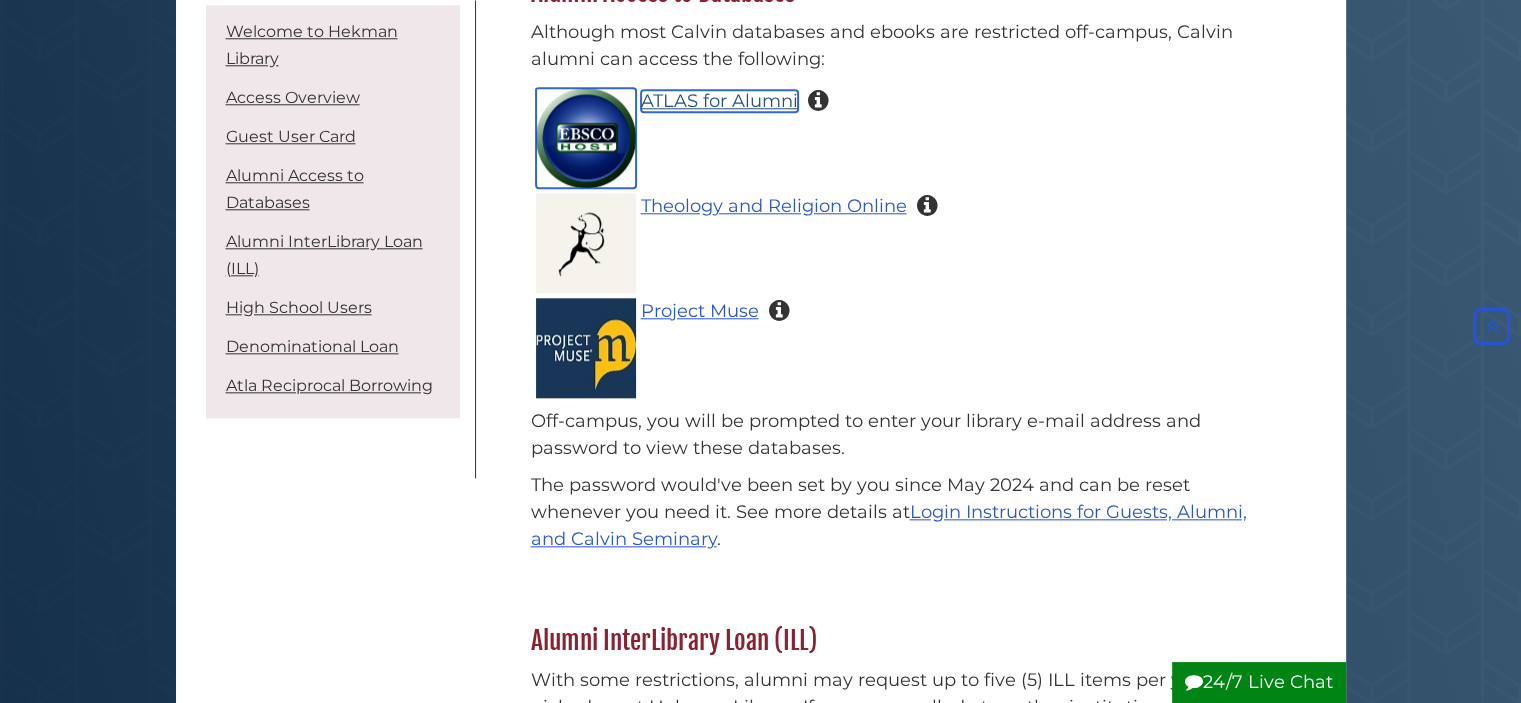 click on "ATLAS for Alumni" at bounding box center (719, 101) 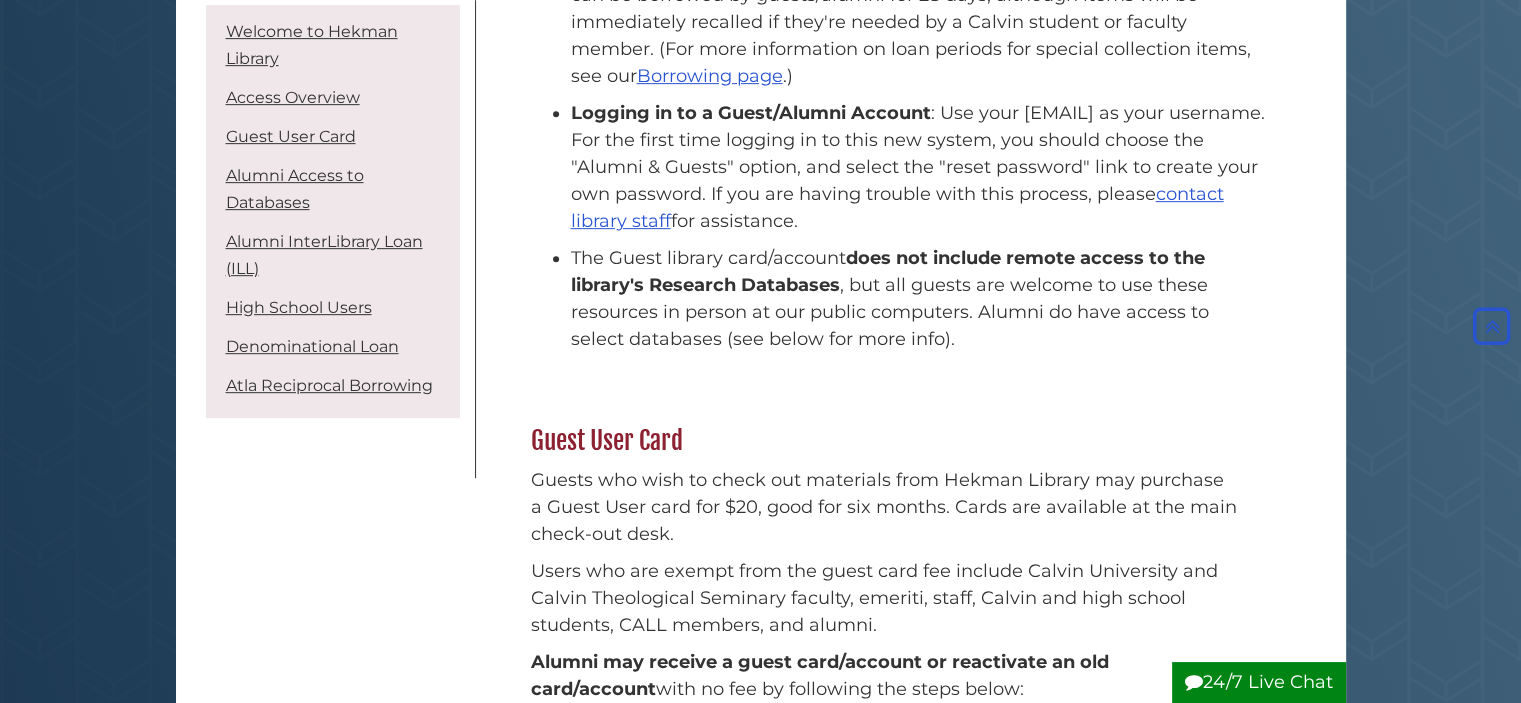 scroll, scrollTop: 1000, scrollLeft: 0, axis: vertical 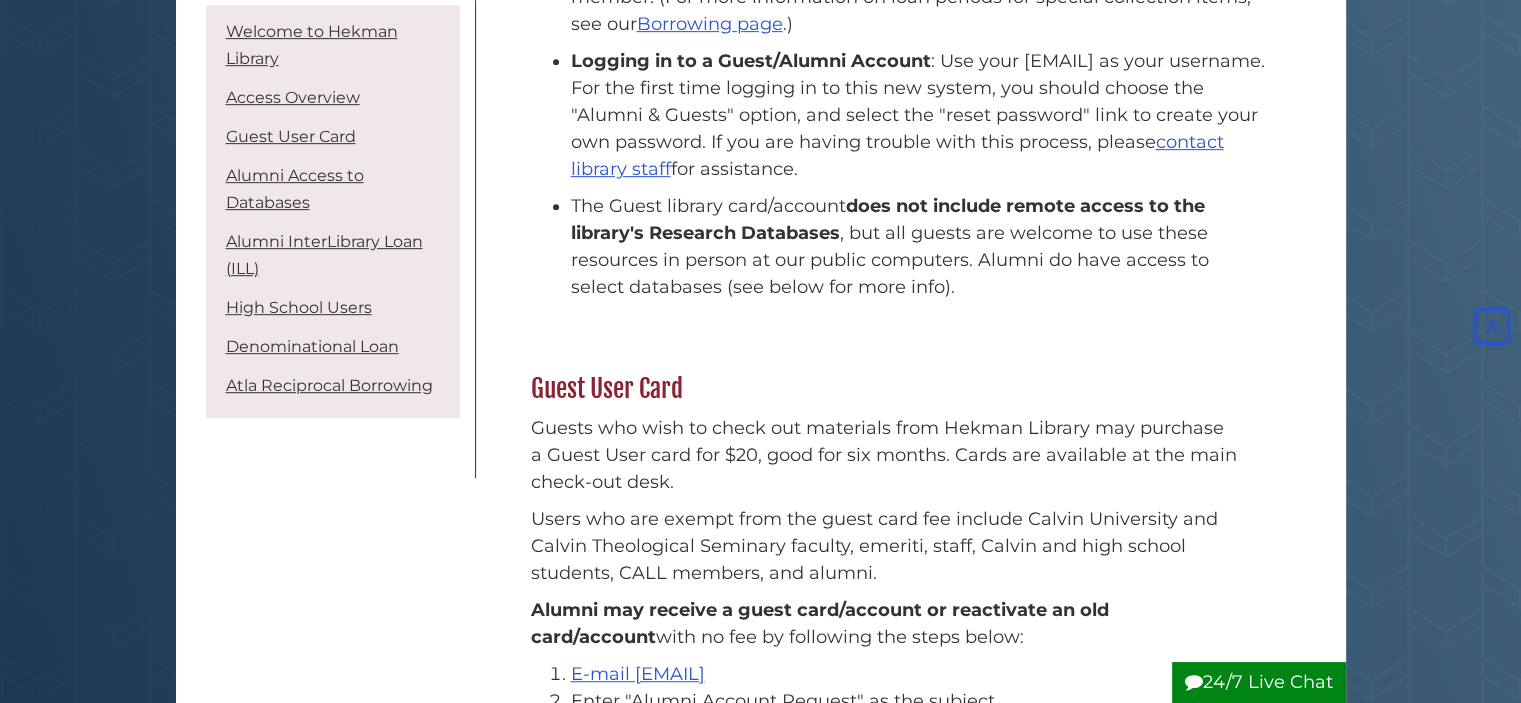 click on "24/7 Live Chat" at bounding box center [1259, 682] 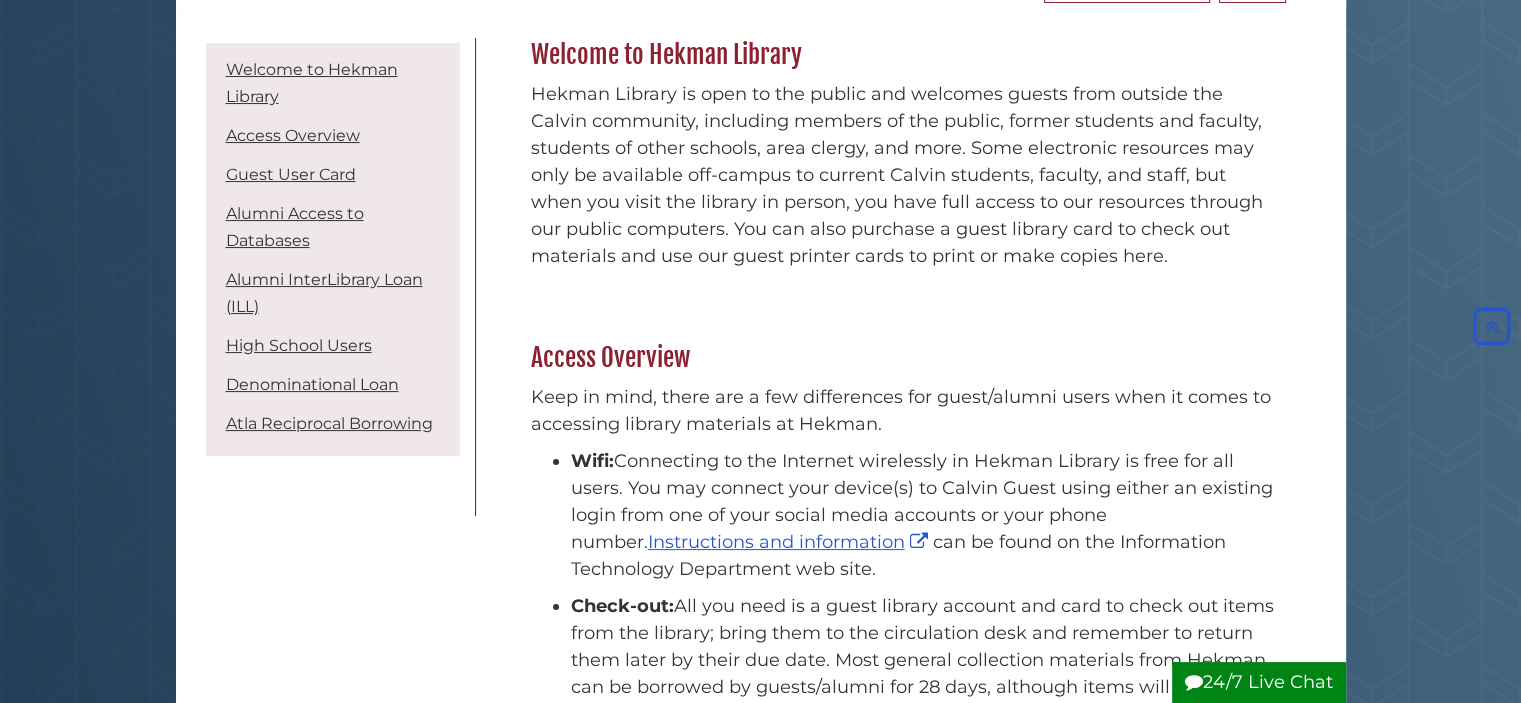 scroll, scrollTop: 0, scrollLeft: 0, axis: both 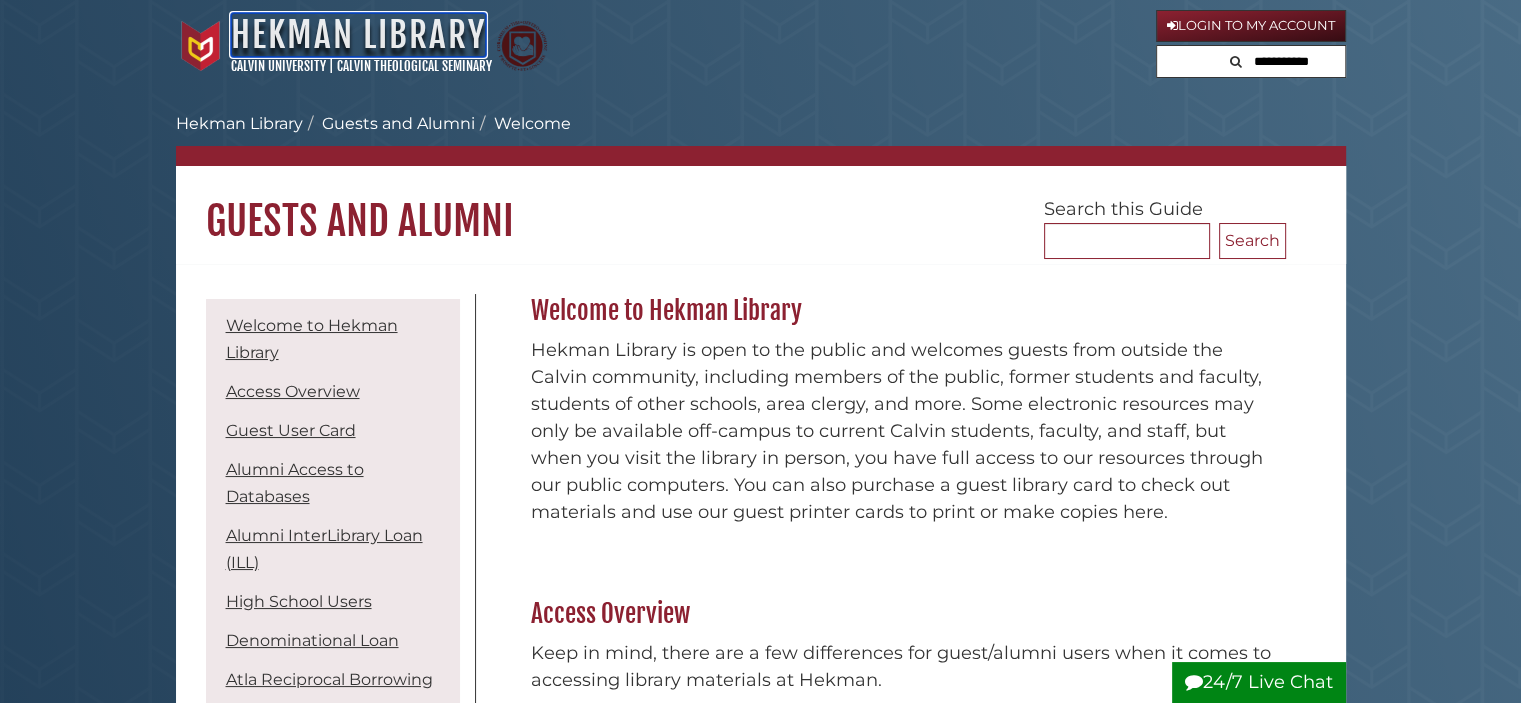 click on "Hekman Library" at bounding box center (358, 35) 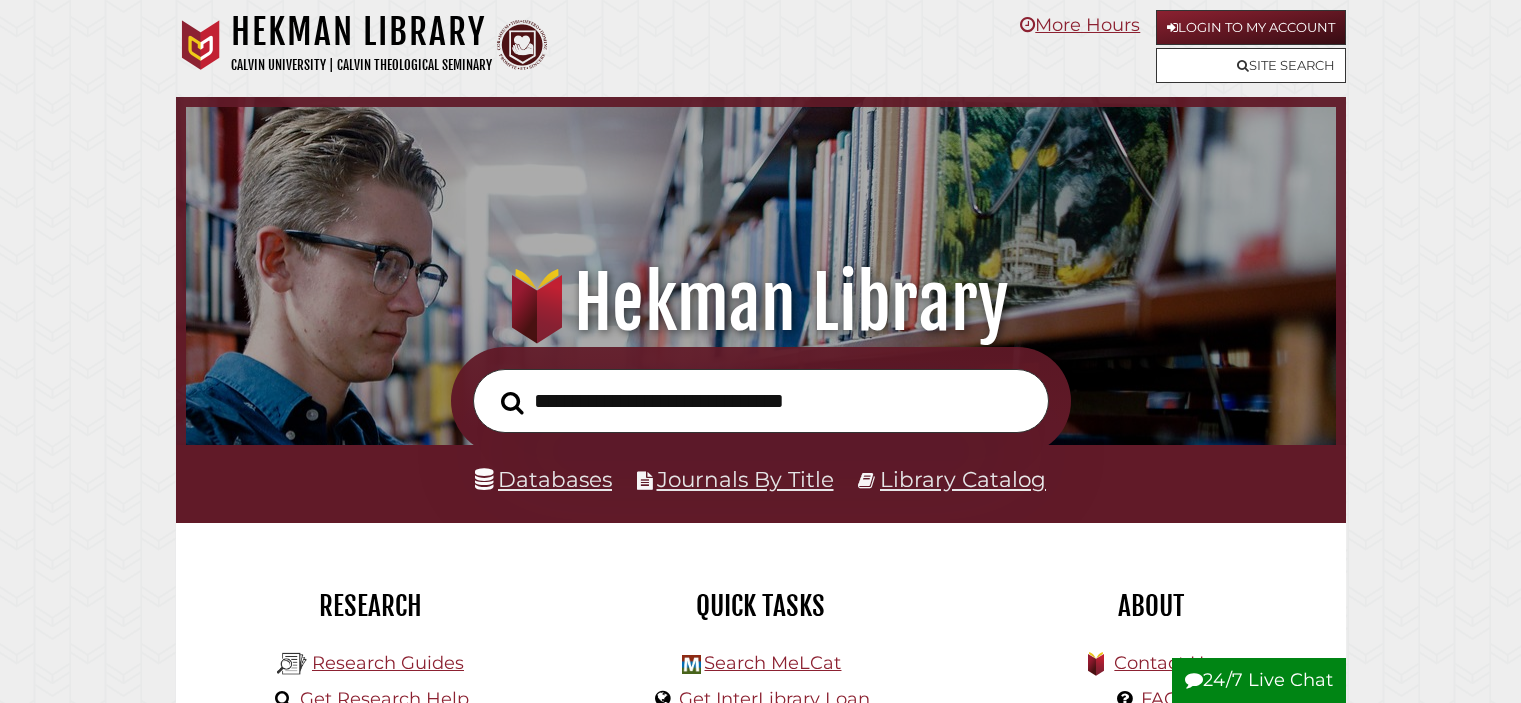 scroll, scrollTop: 0, scrollLeft: 0, axis: both 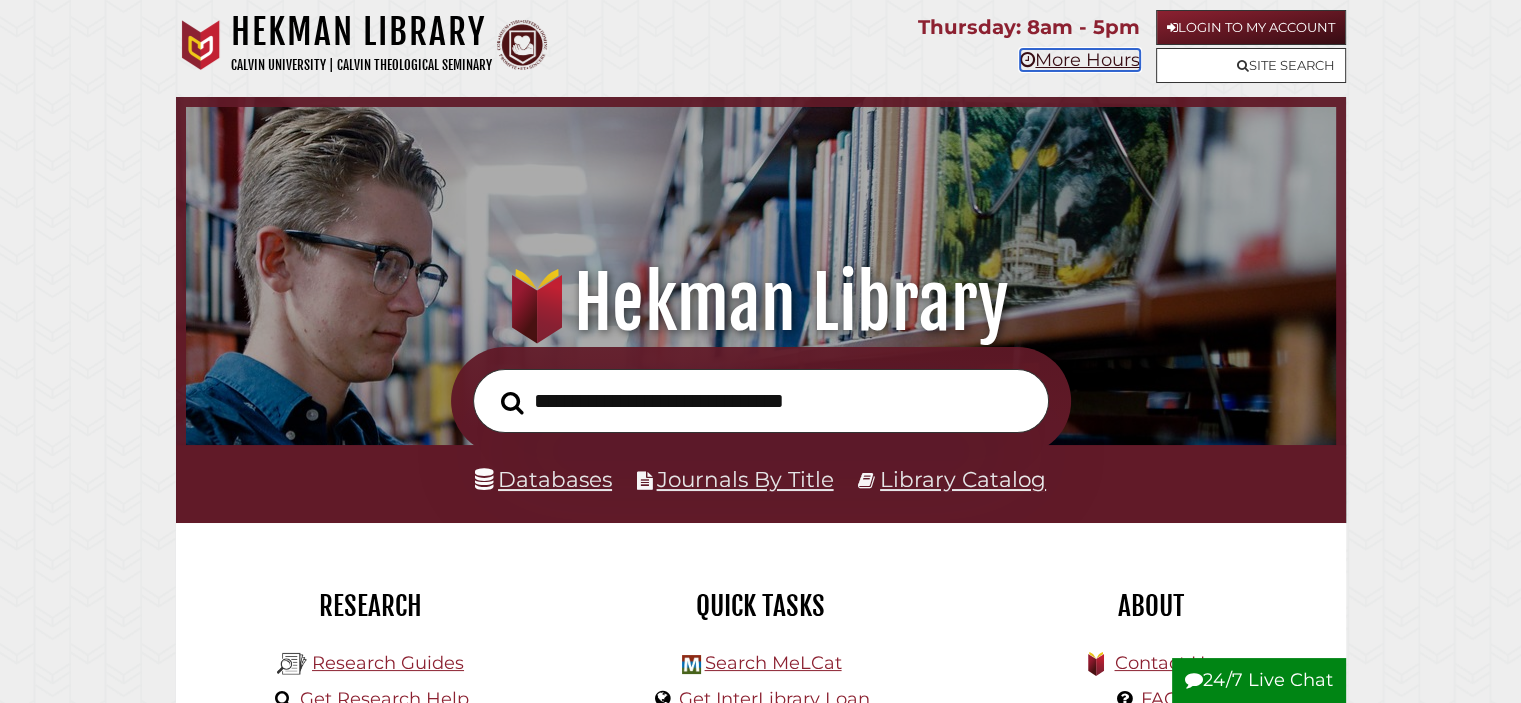 click on "More Hours" at bounding box center (1080, 60) 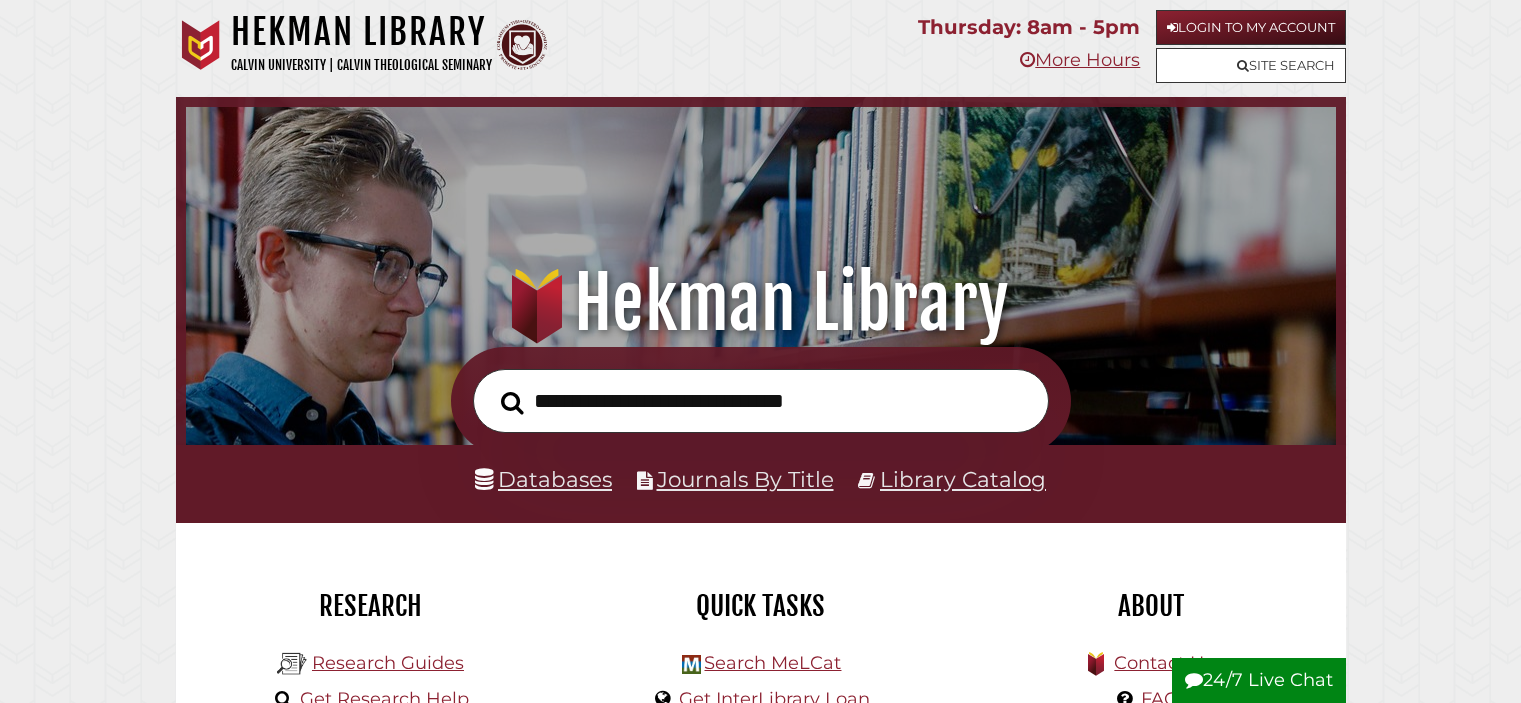scroll, scrollTop: 0, scrollLeft: 0, axis: both 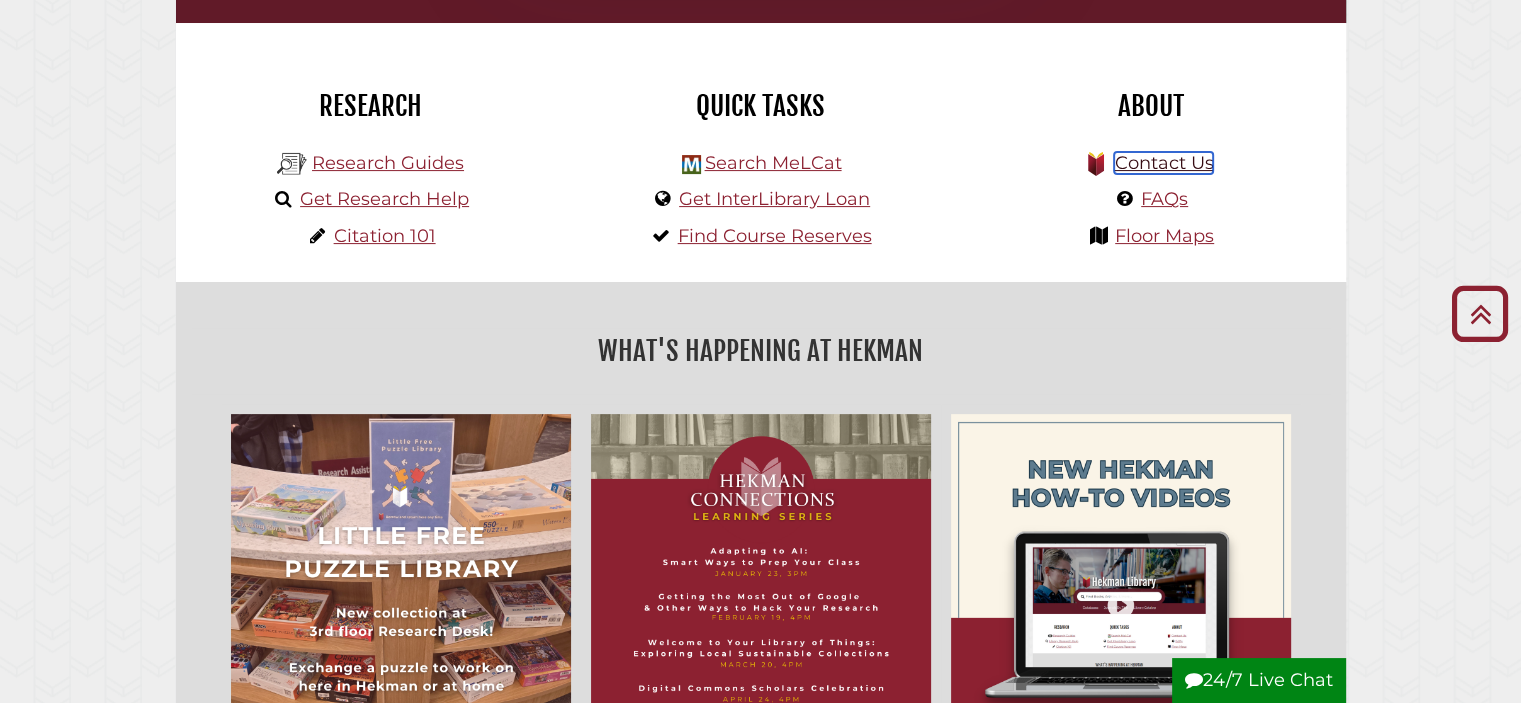 click on "Contact Us" at bounding box center [1163, 163] 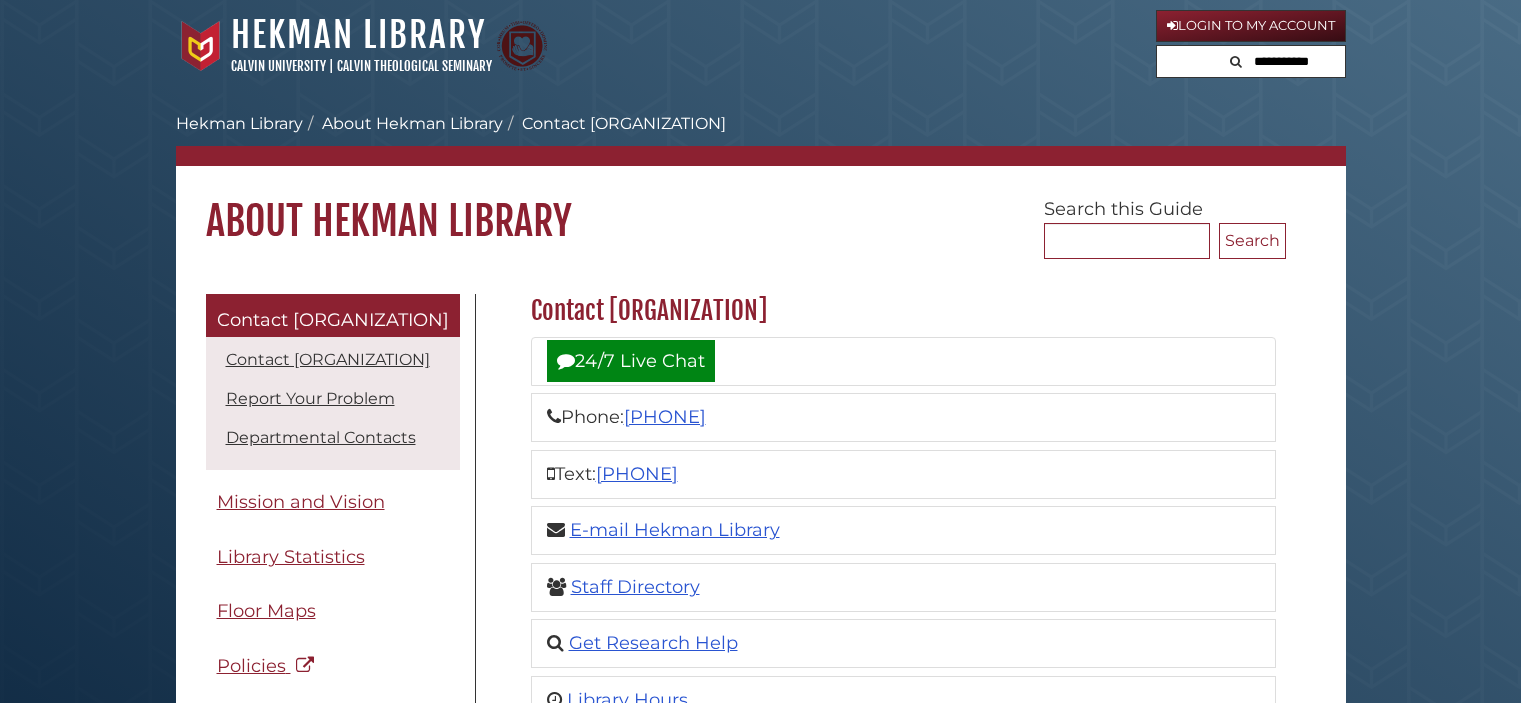 scroll, scrollTop: 0, scrollLeft: 0, axis: both 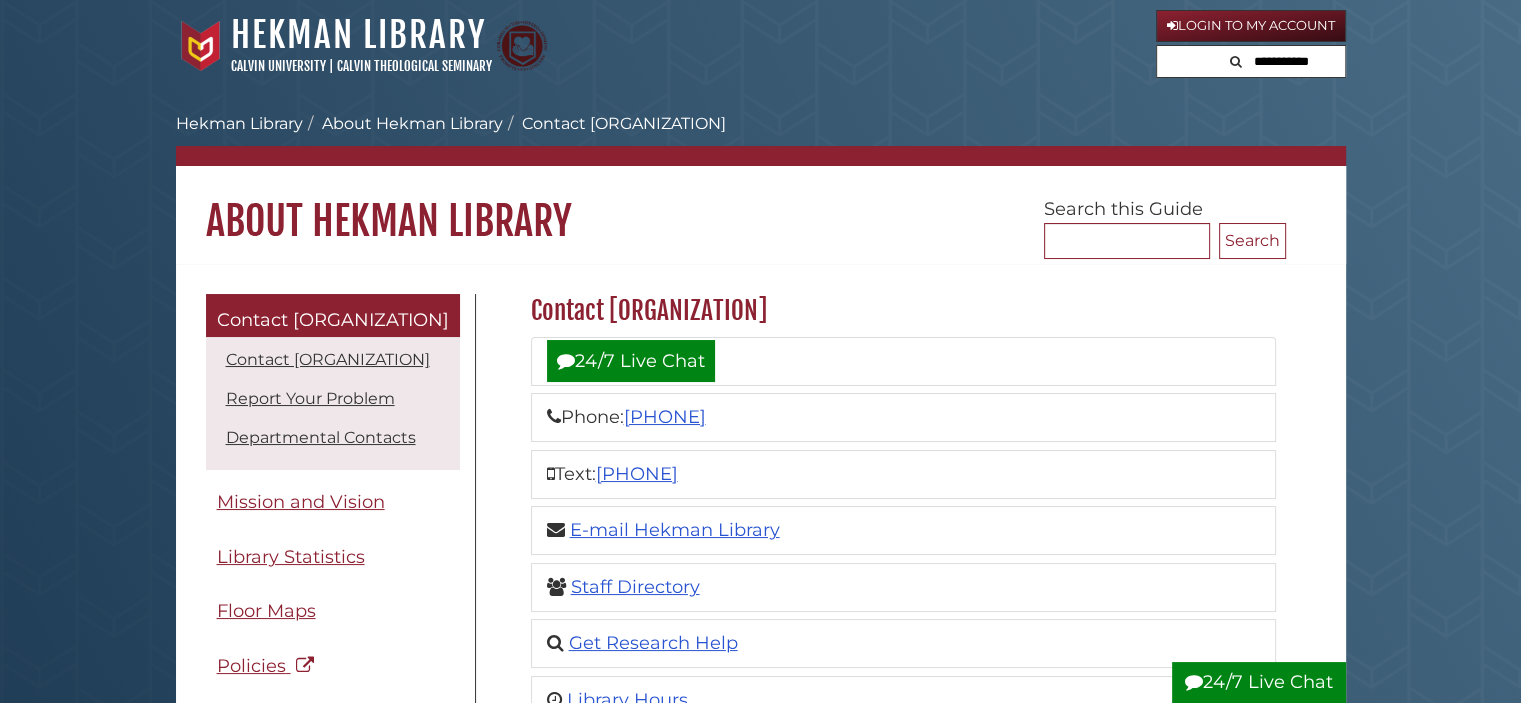 click on "24/7 Live Chat" at bounding box center [1259, 682] 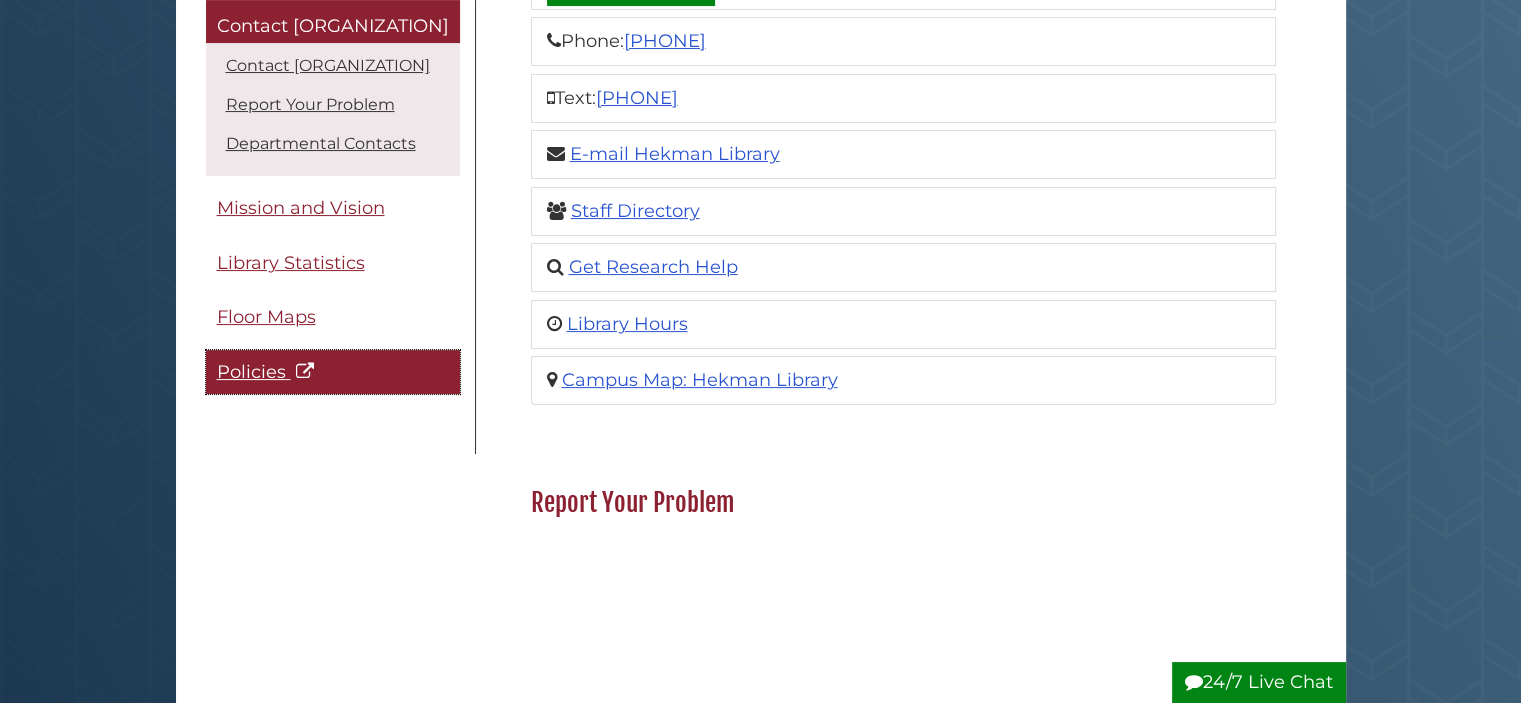 scroll, scrollTop: 400, scrollLeft: 0, axis: vertical 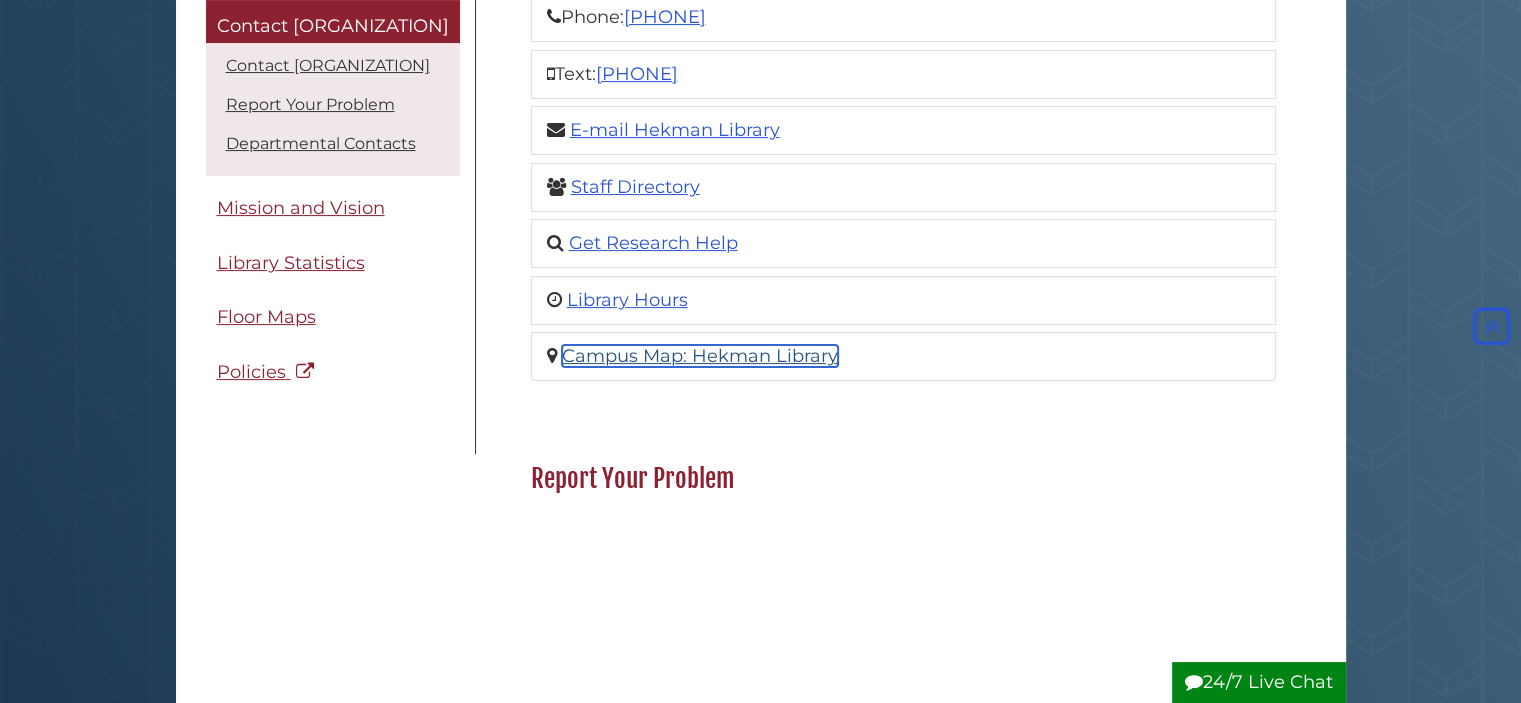 click on "Campus
Map: Hekman Library" at bounding box center (700, 356) 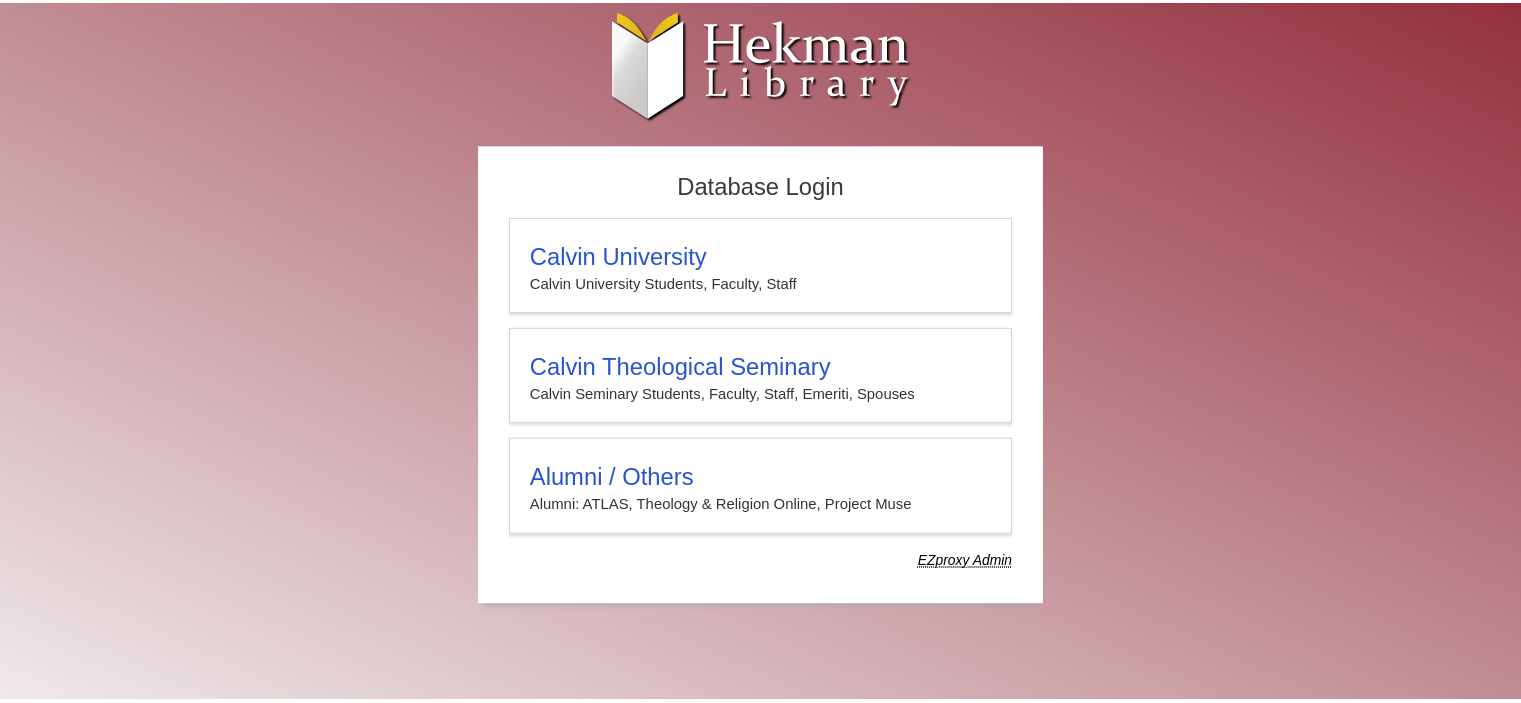 scroll, scrollTop: 0, scrollLeft: 0, axis: both 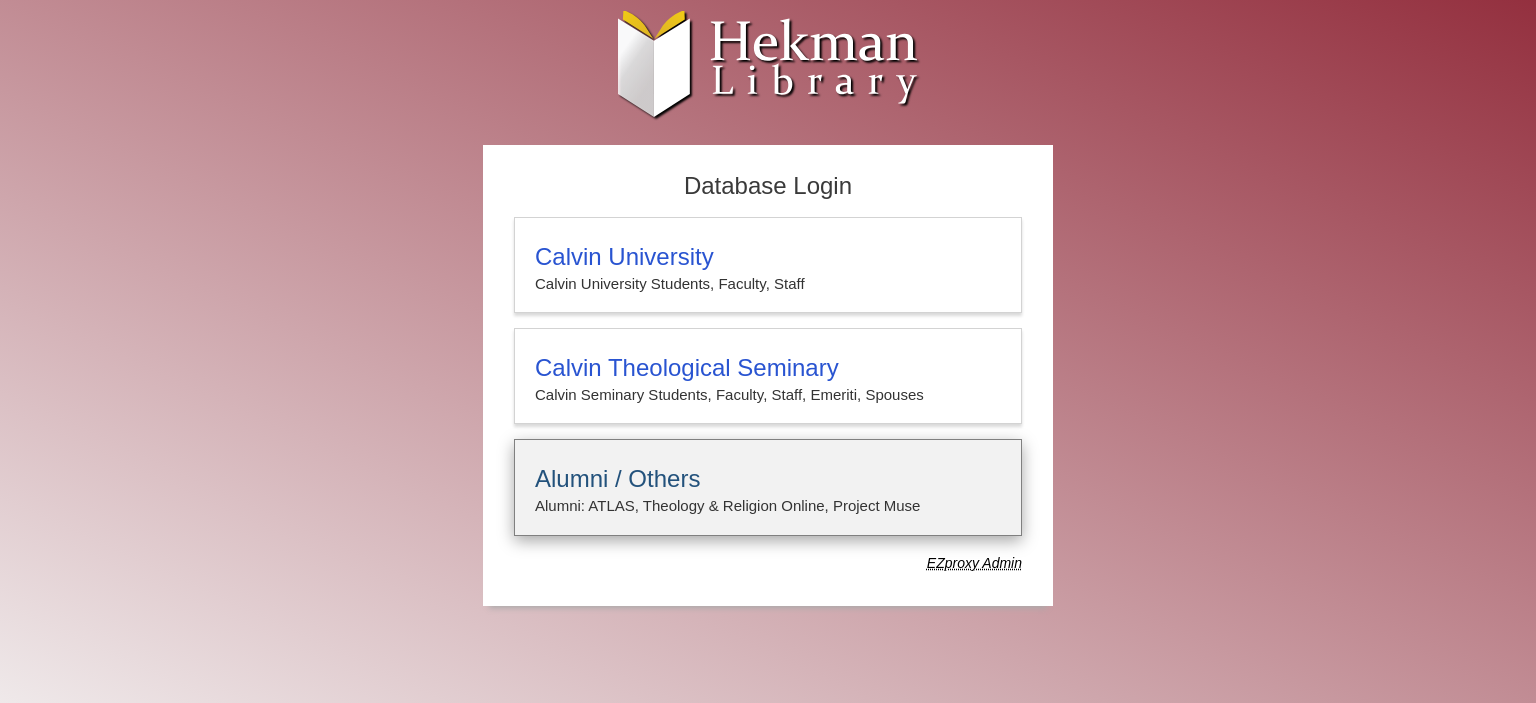 click on "Alumni / Others" at bounding box center [768, 479] 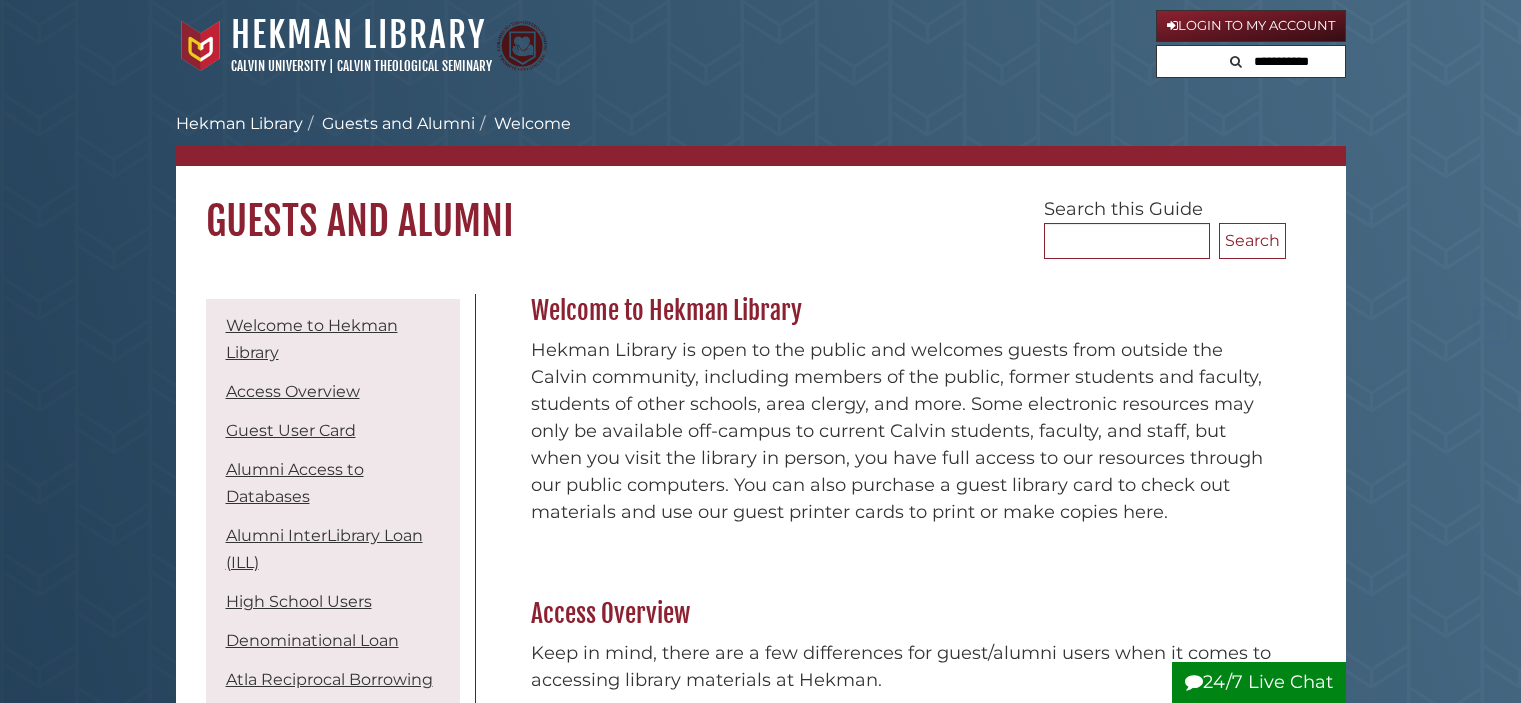 scroll, scrollTop: 2100, scrollLeft: 0, axis: vertical 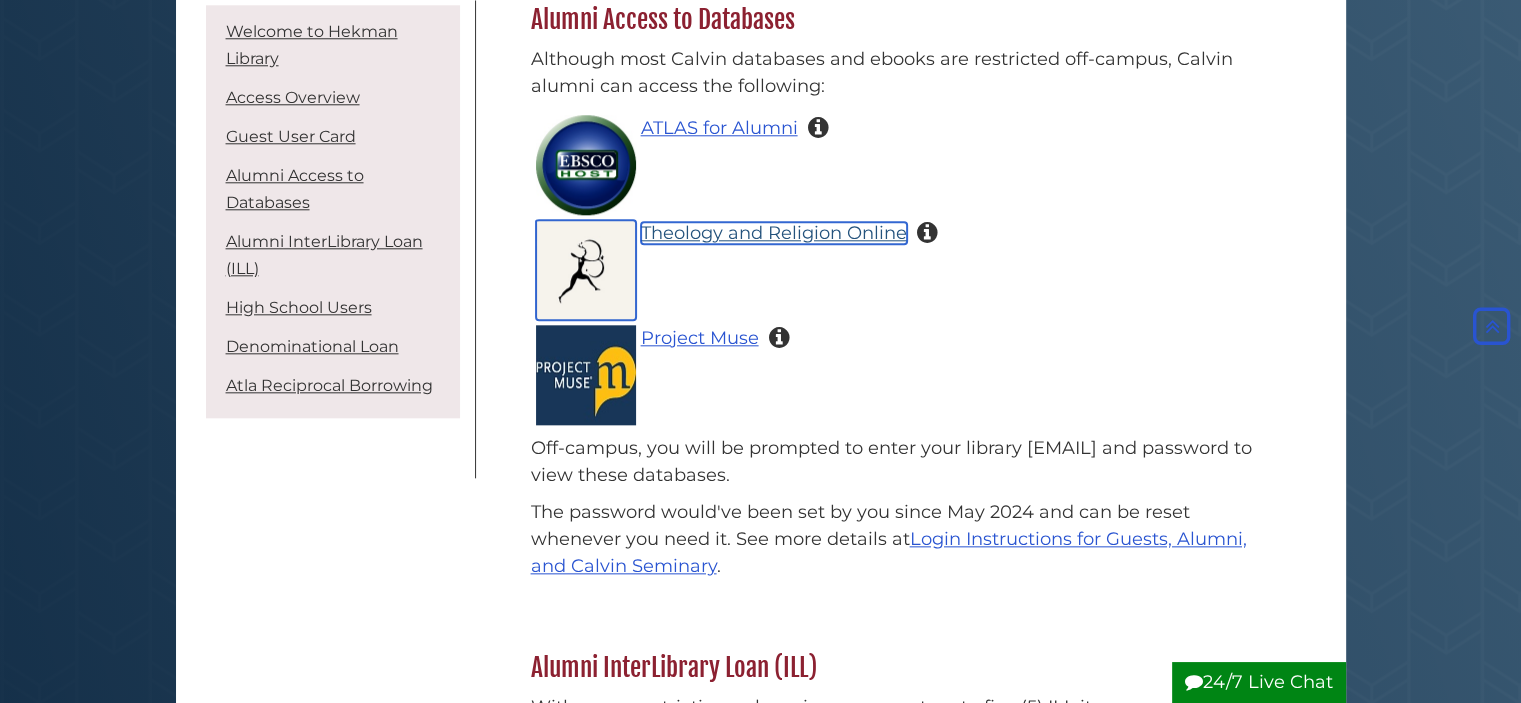 click on "Theology and Religion Online" at bounding box center [774, 233] 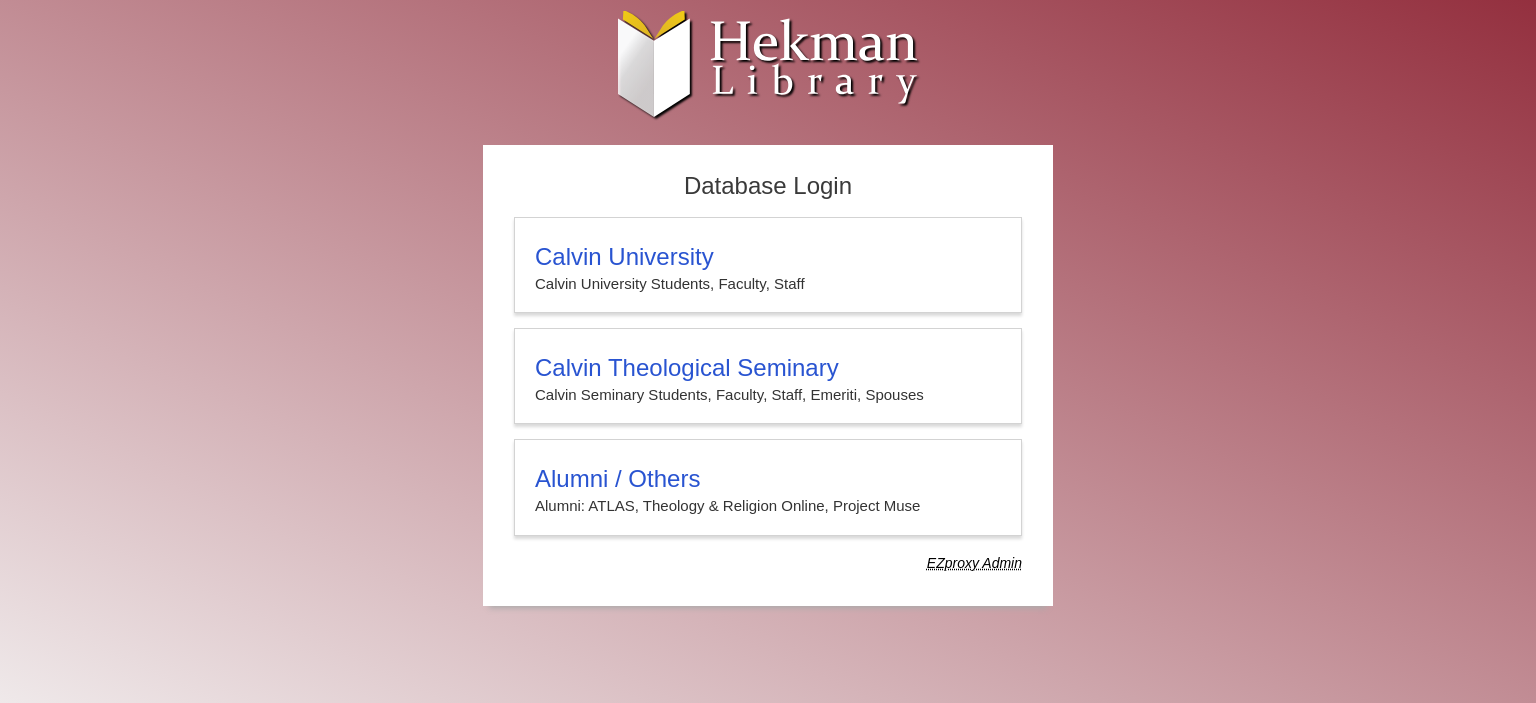 scroll, scrollTop: 0, scrollLeft: 0, axis: both 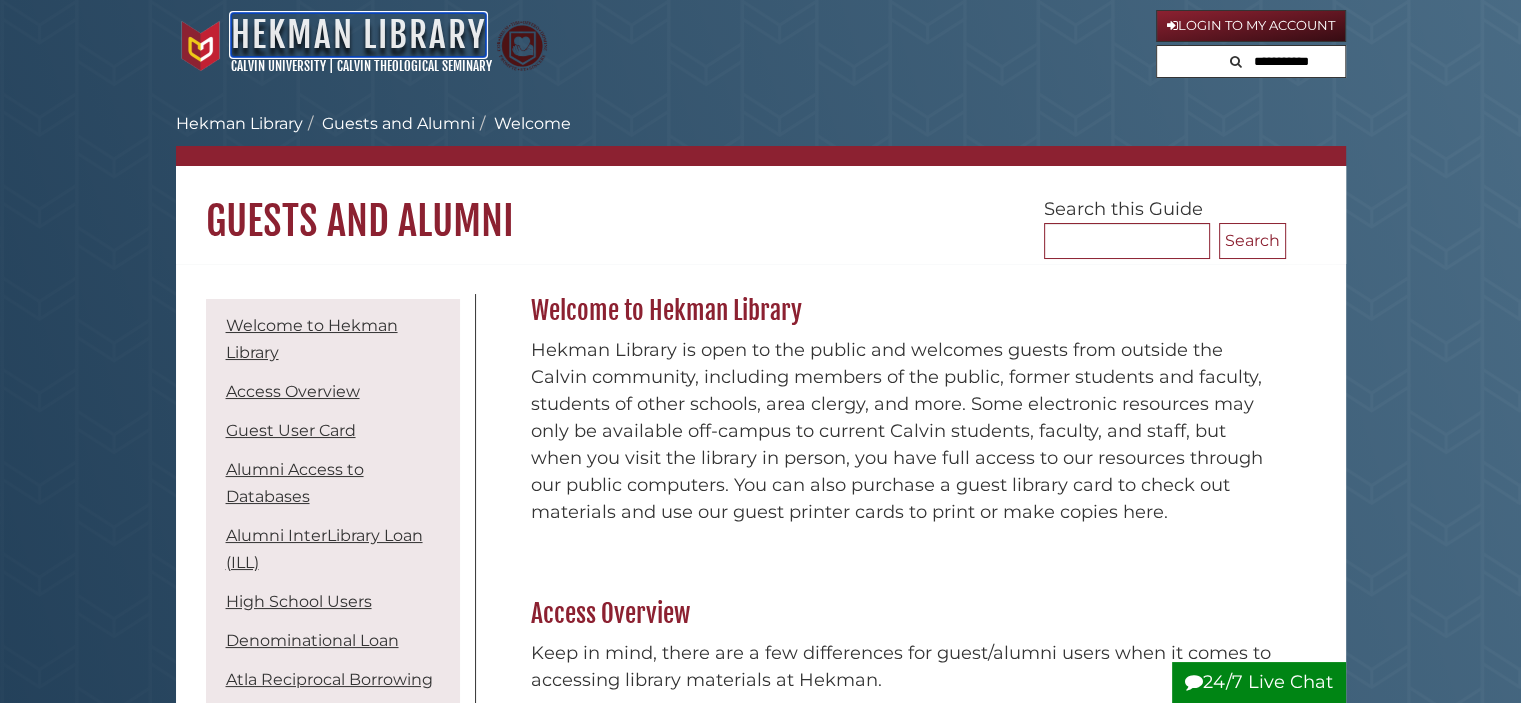click on "Hekman Library" at bounding box center [358, 35] 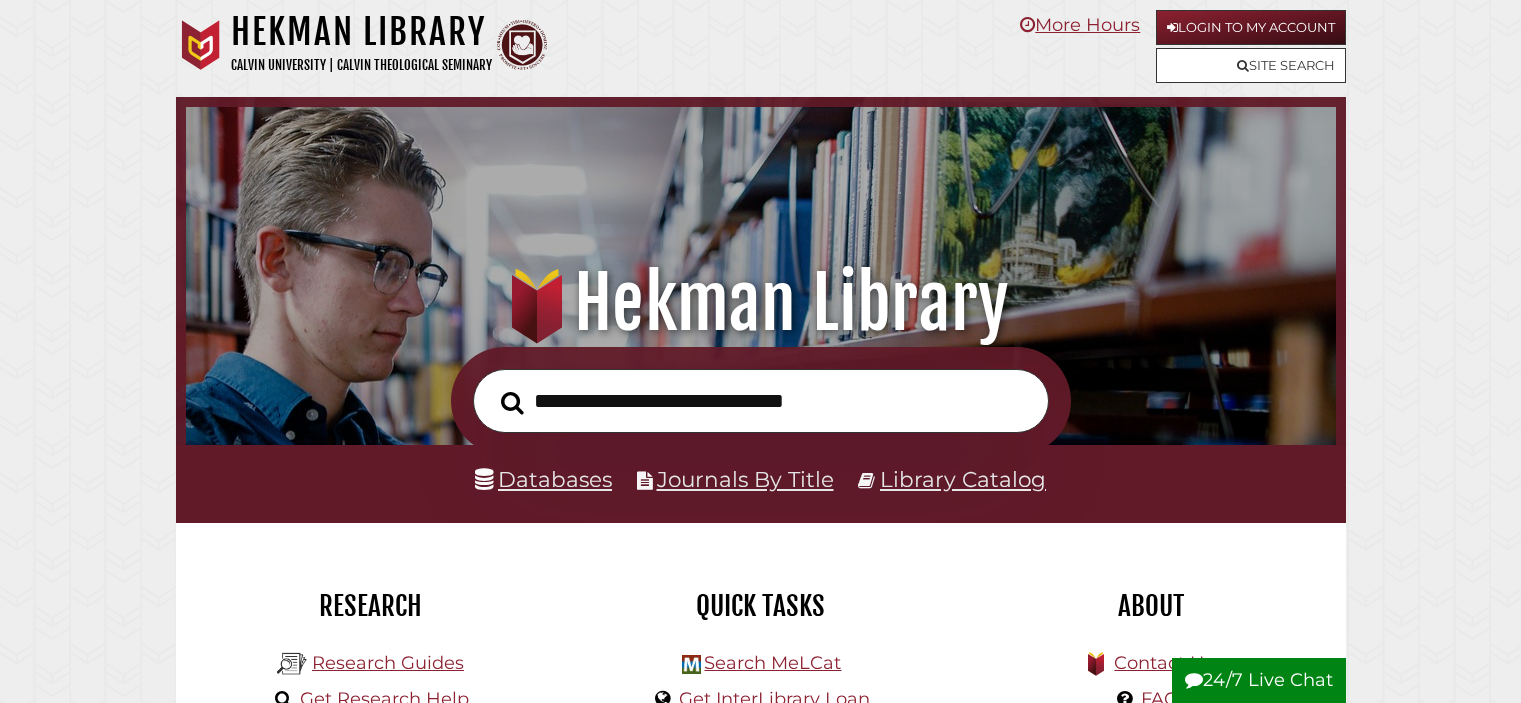 scroll, scrollTop: 0, scrollLeft: 0, axis: both 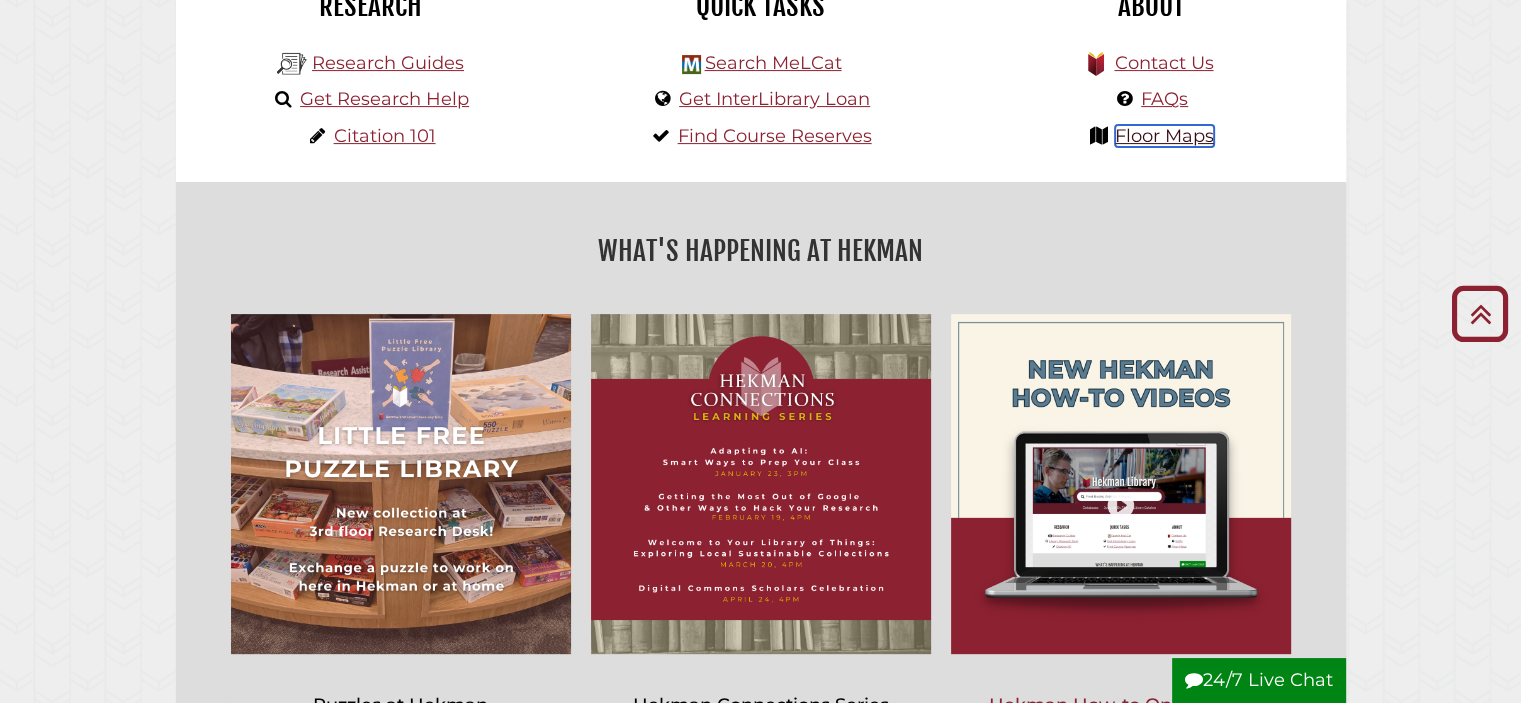 click on "Floor Maps" at bounding box center [1164, 136] 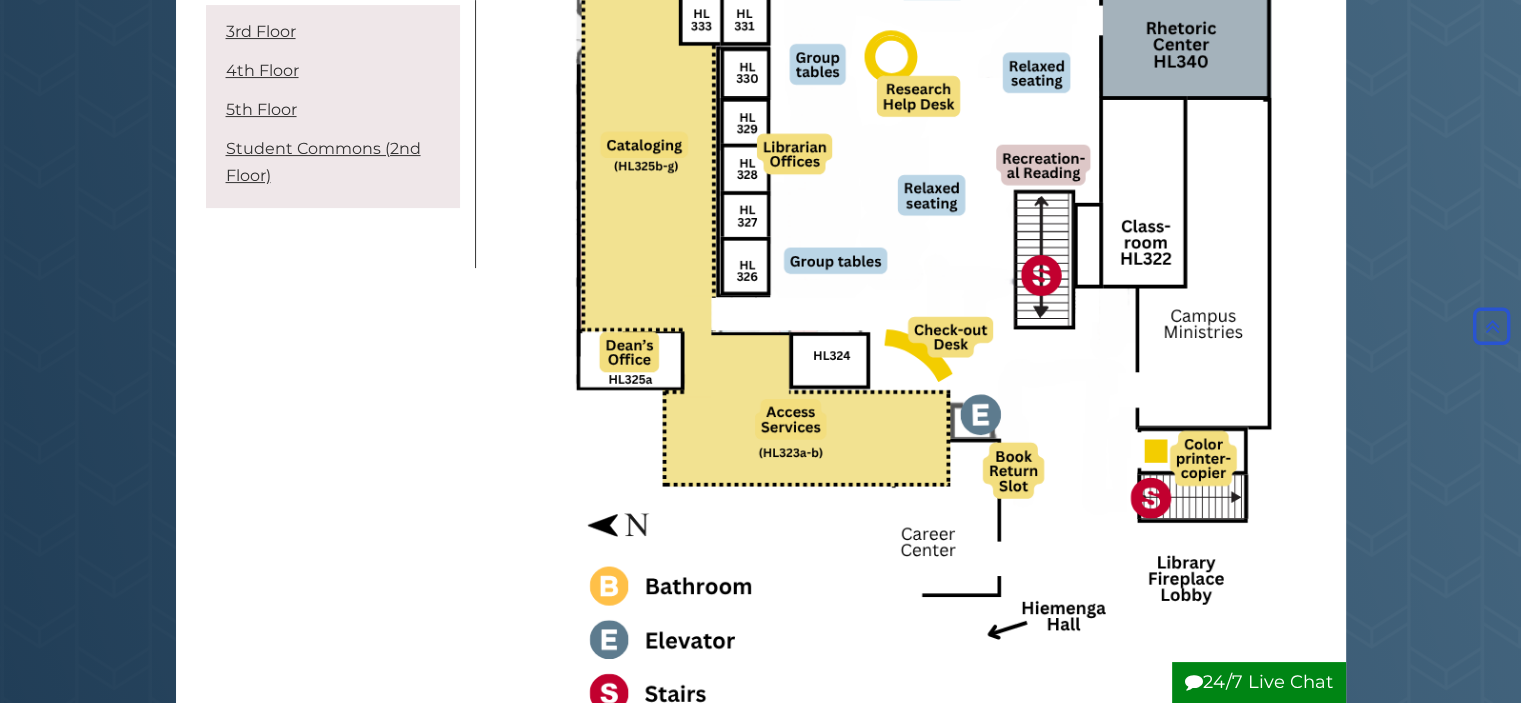scroll, scrollTop: 0, scrollLeft: 0, axis: both 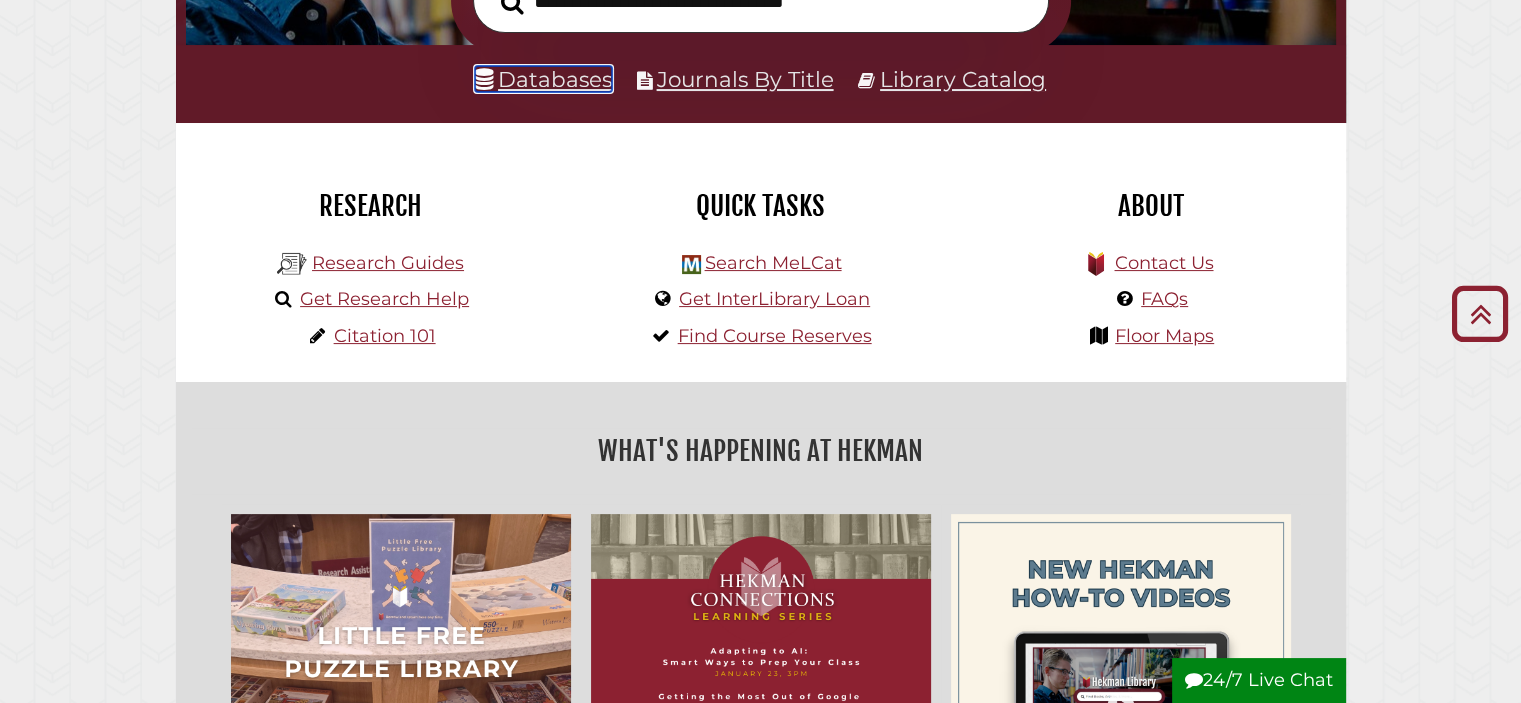 click on "Databases" at bounding box center (543, 79) 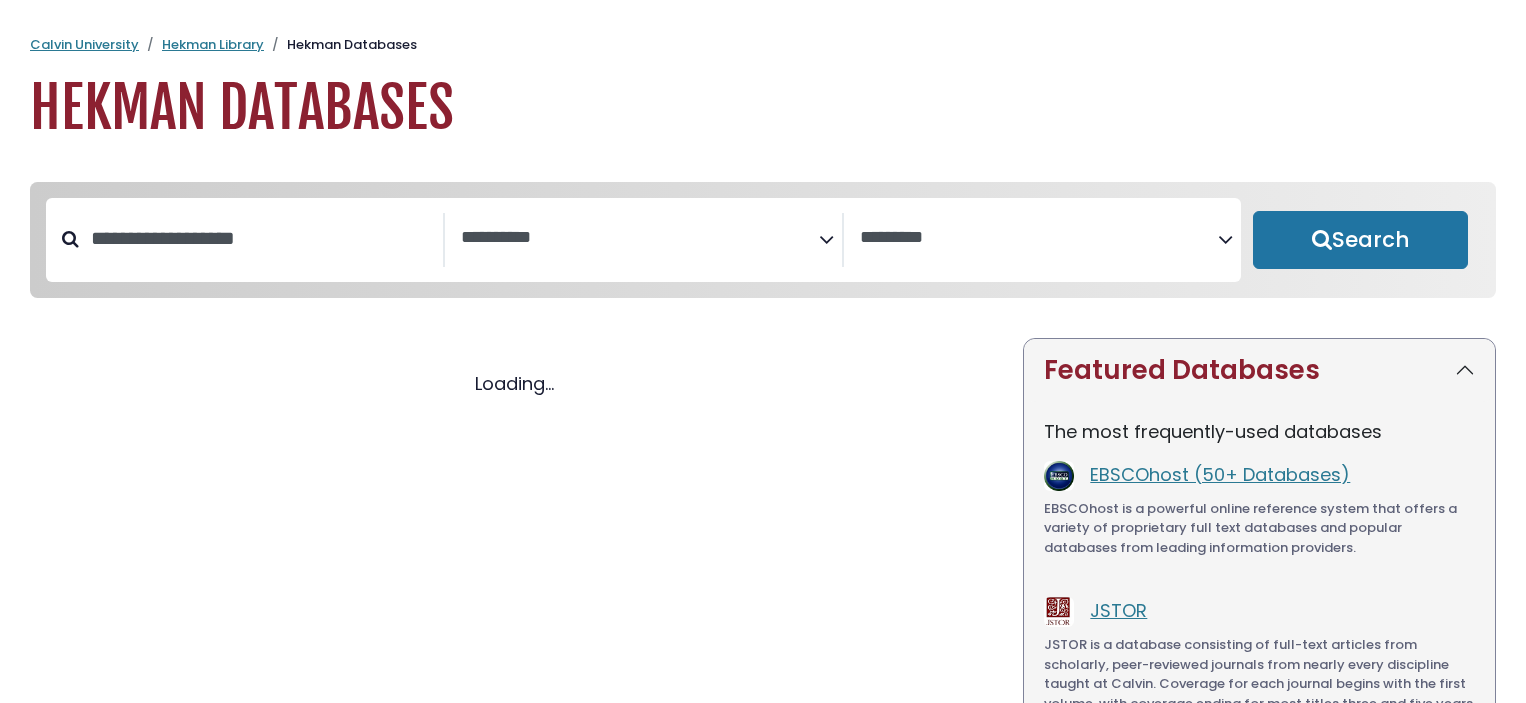 select 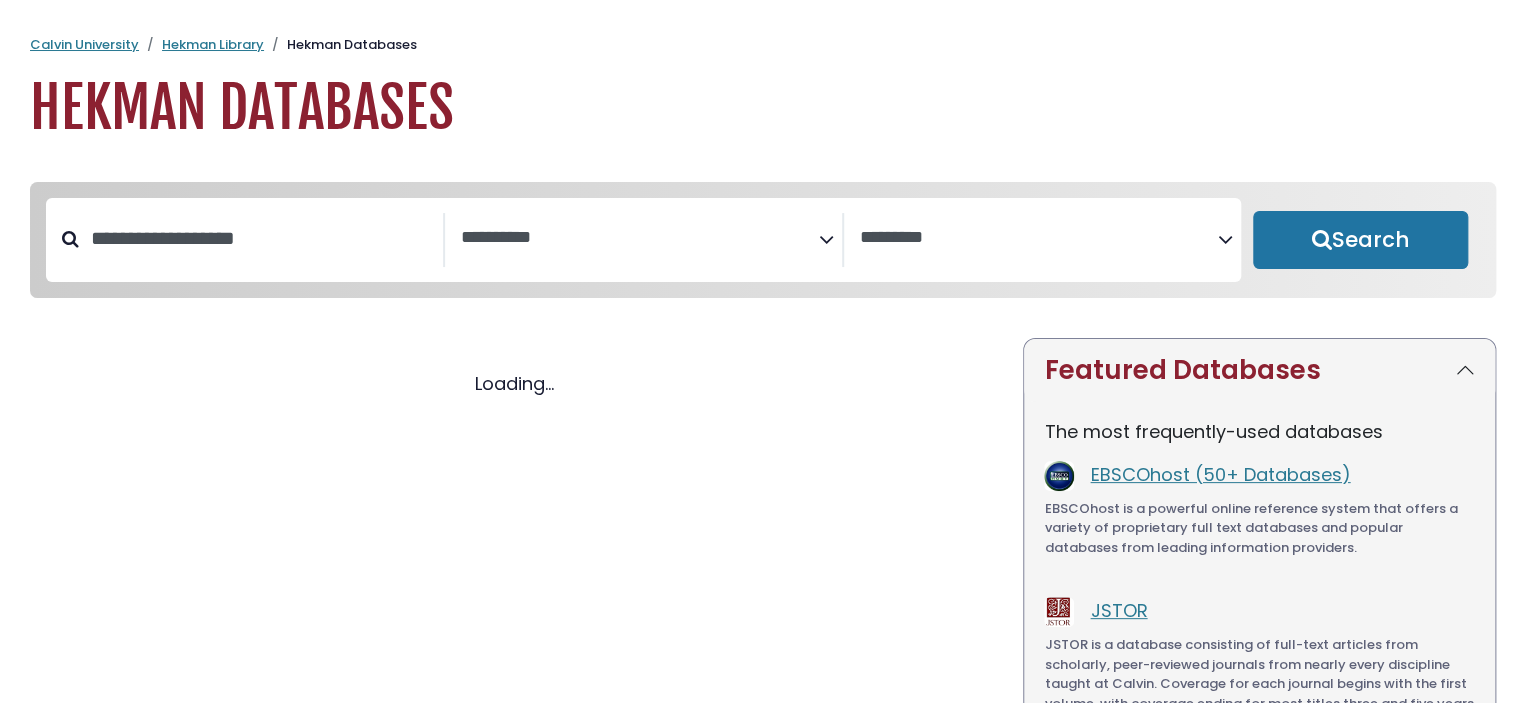select 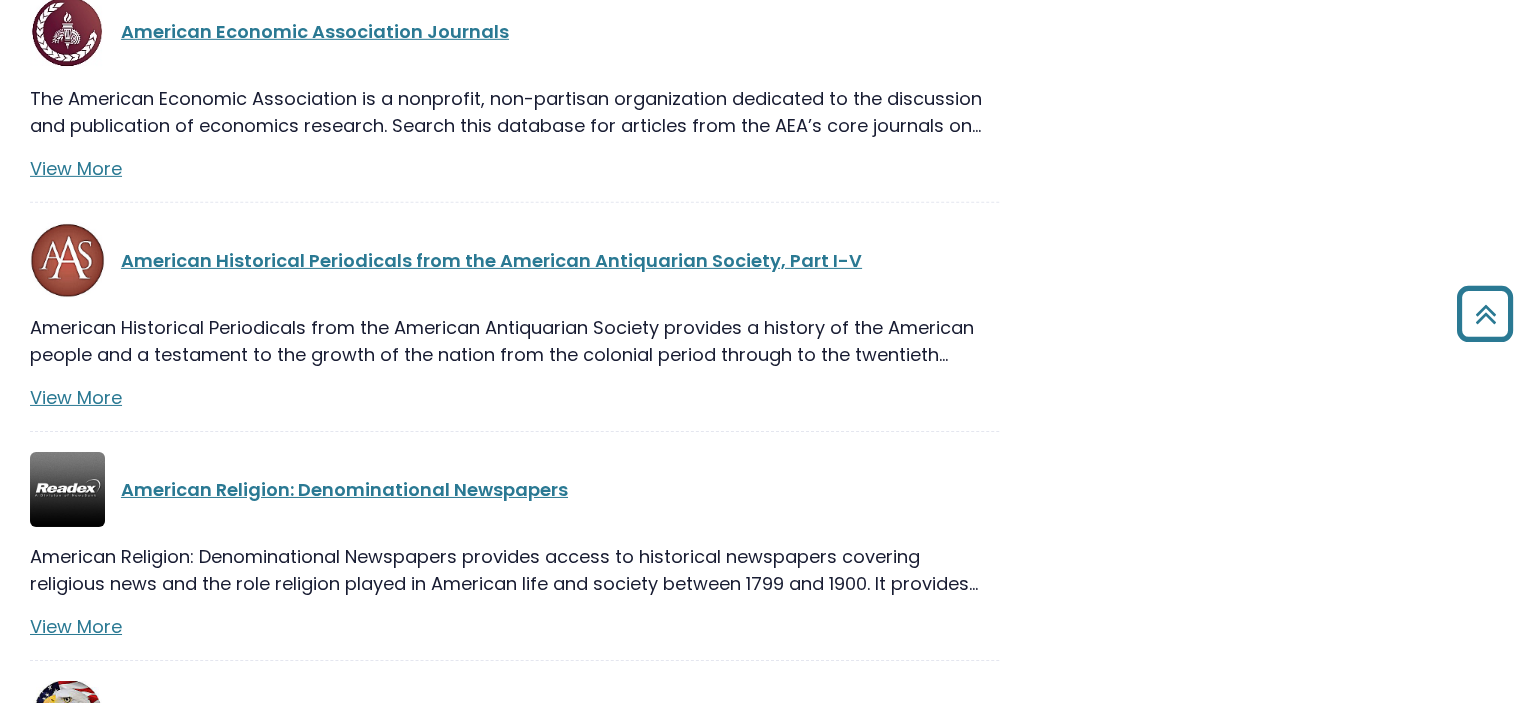 scroll, scrollTop: 3600, scrollLeft: 0, axis: vertical 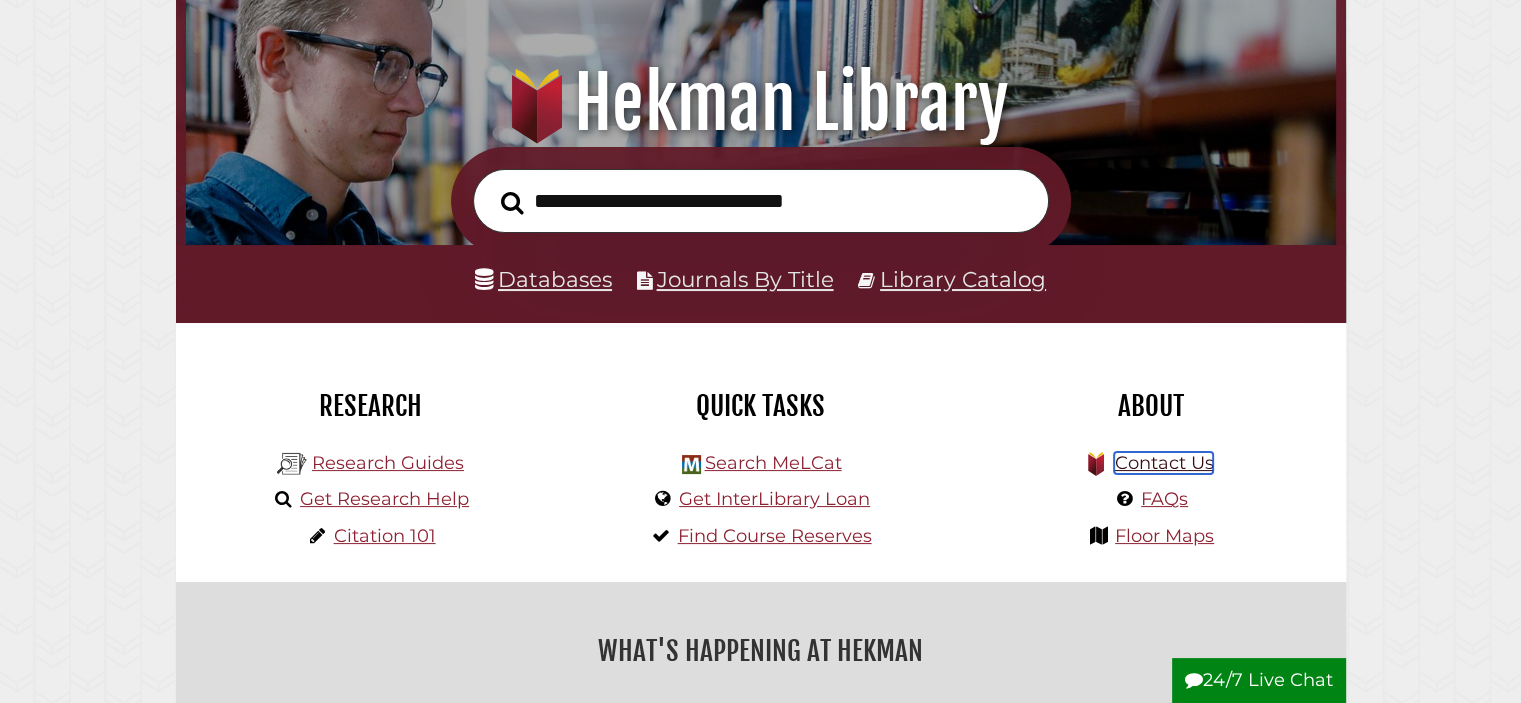 click on "Contact Us" at bounding box center (1163, 463) 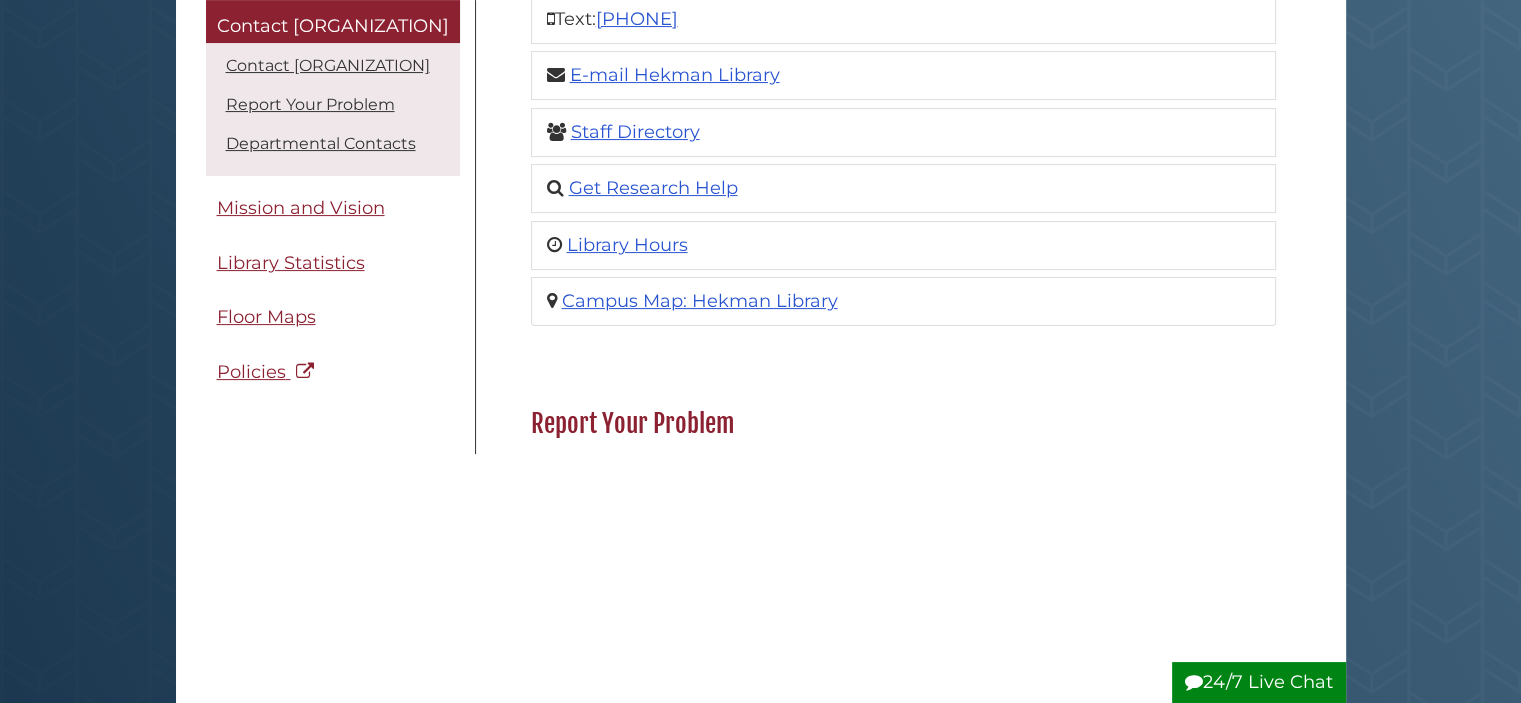 scroll, scrollTop: 600, scrollLeft: 0, axis: vertical 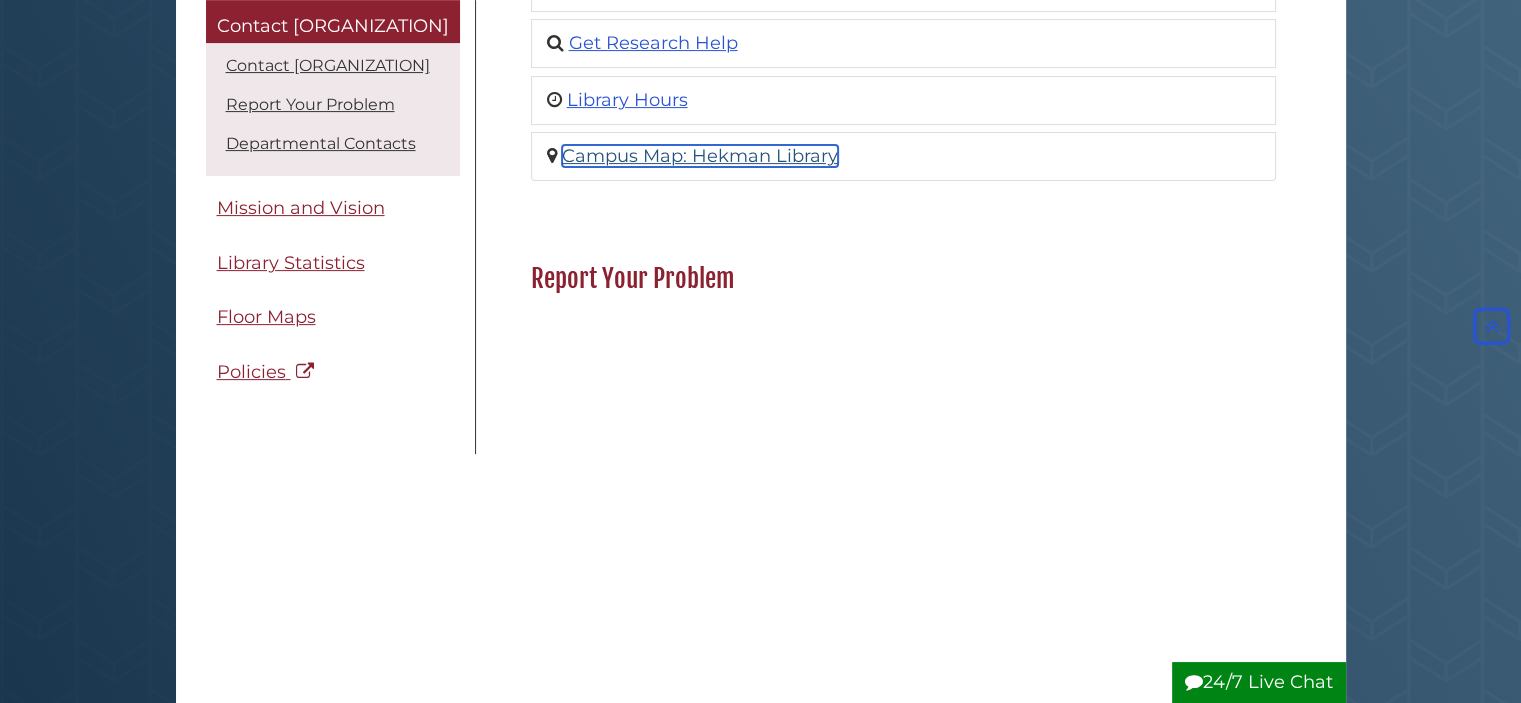 click on "Campus
Map: Hekman Library" at bounding box center (700, 156) 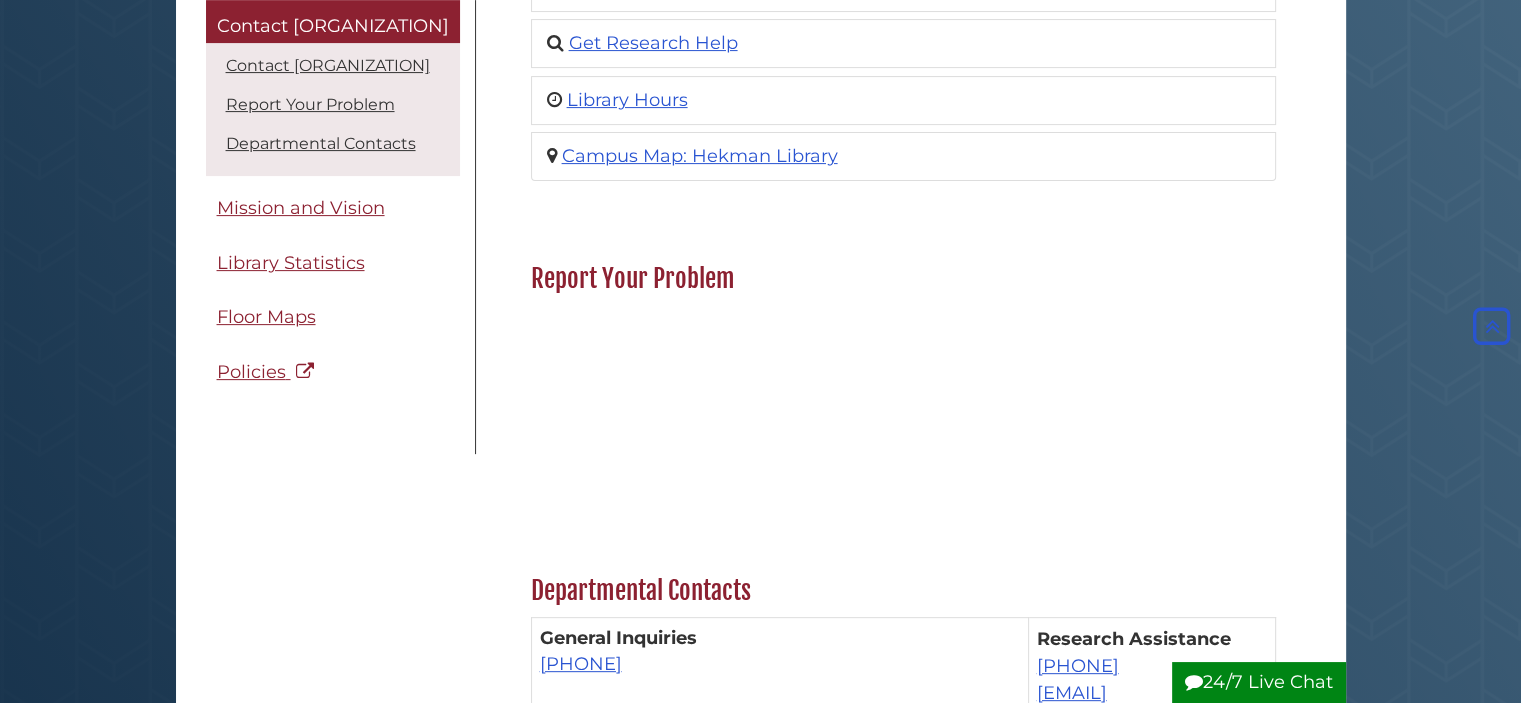scroll, scrollTop: 0, scrollLeft: 0, axis: both 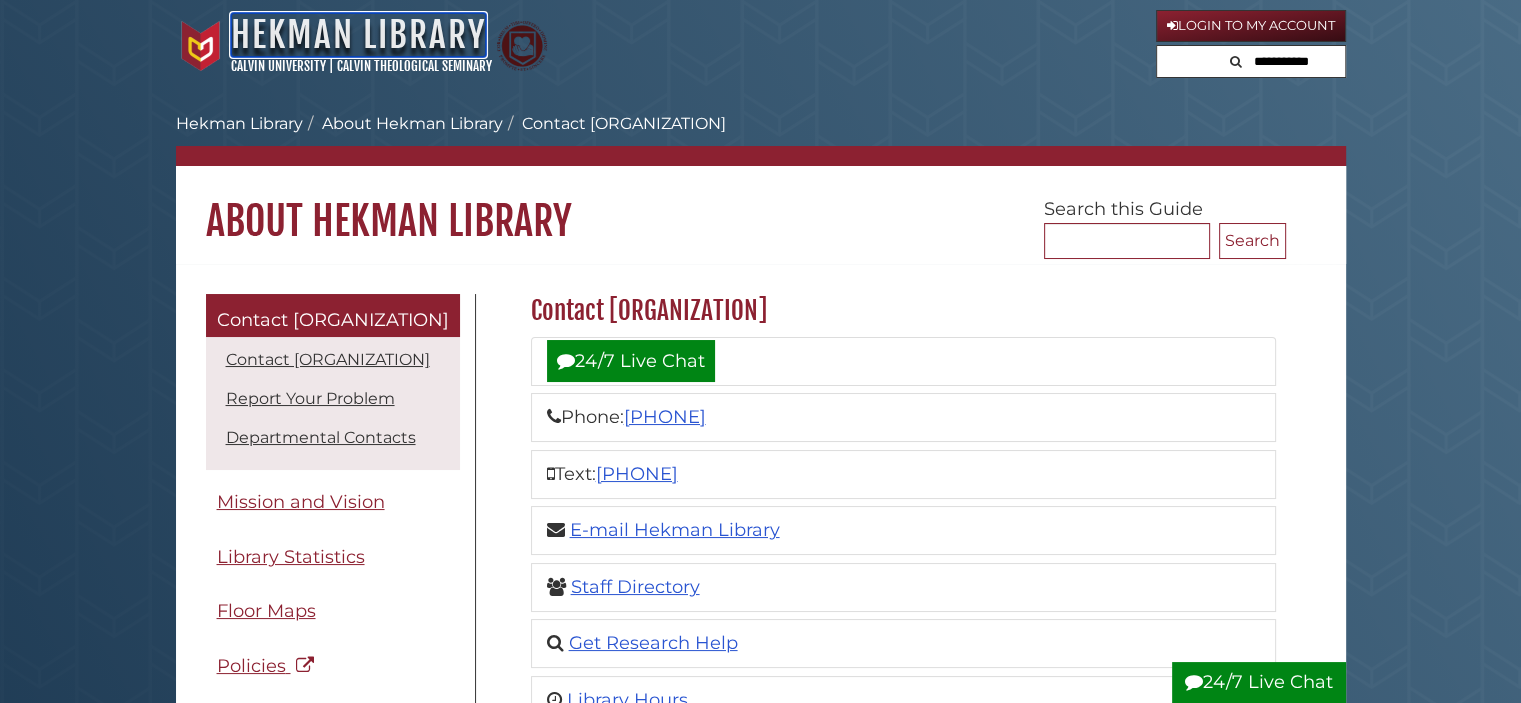 click on "Hekman Library" at bounding box center (358, 35) 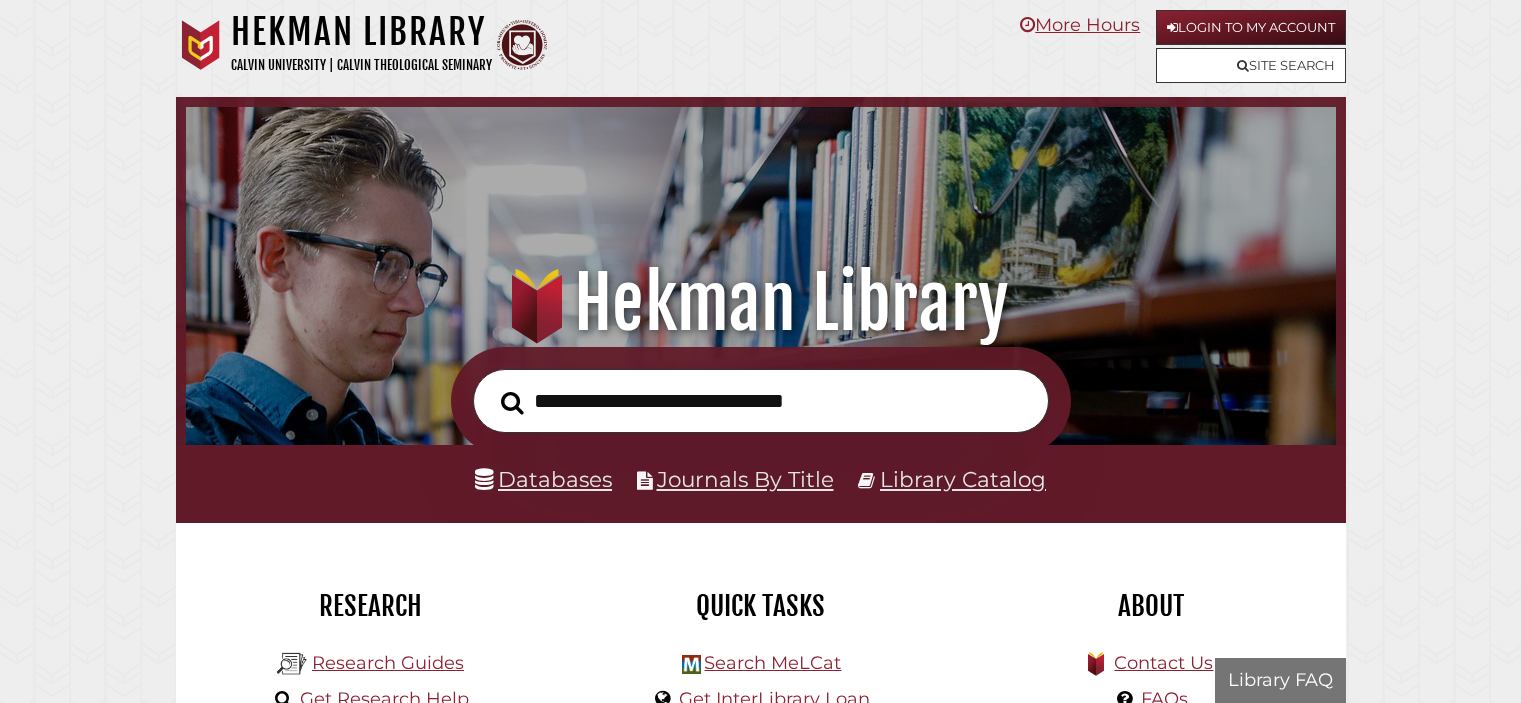 scroll, scrollTop: 0, scrollLeft: 0, axis: both 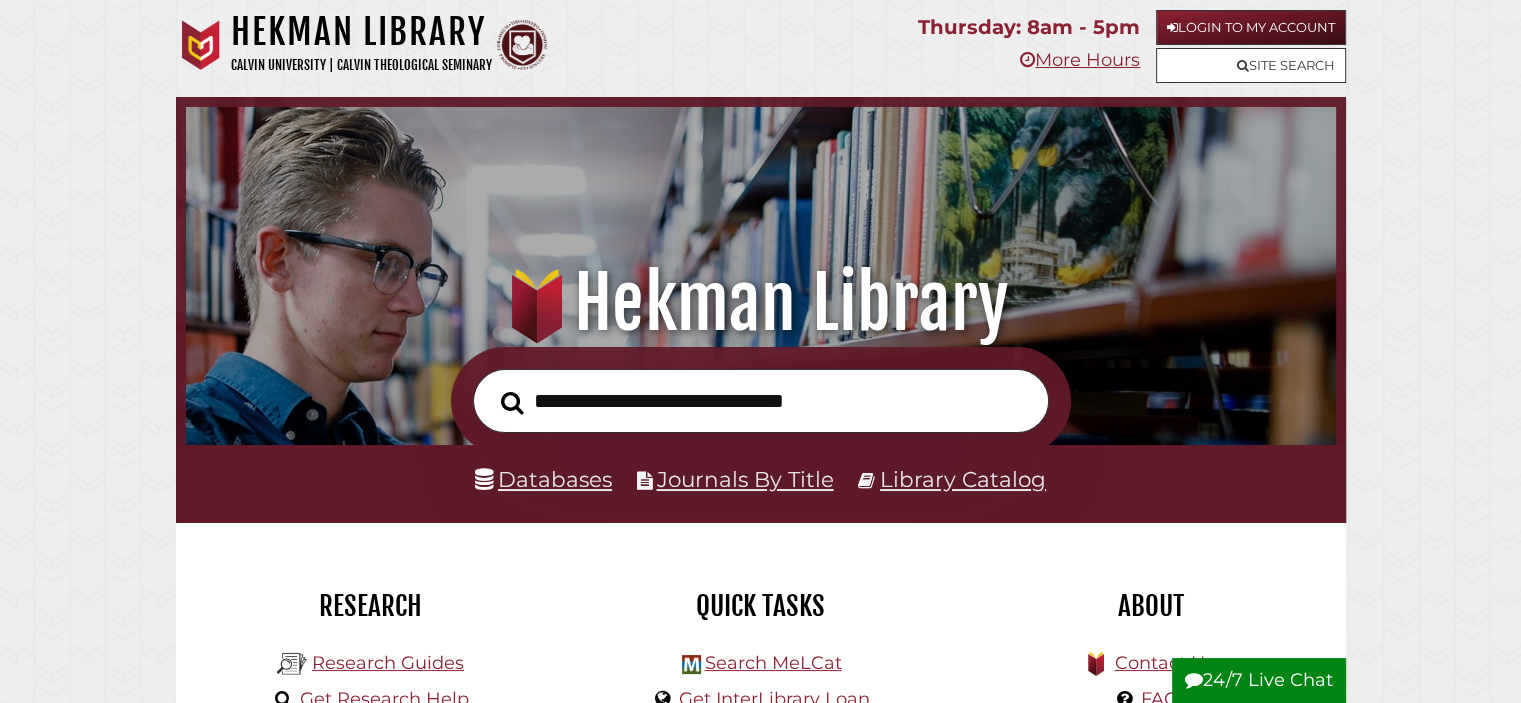 click at bounding box center (761, 401) 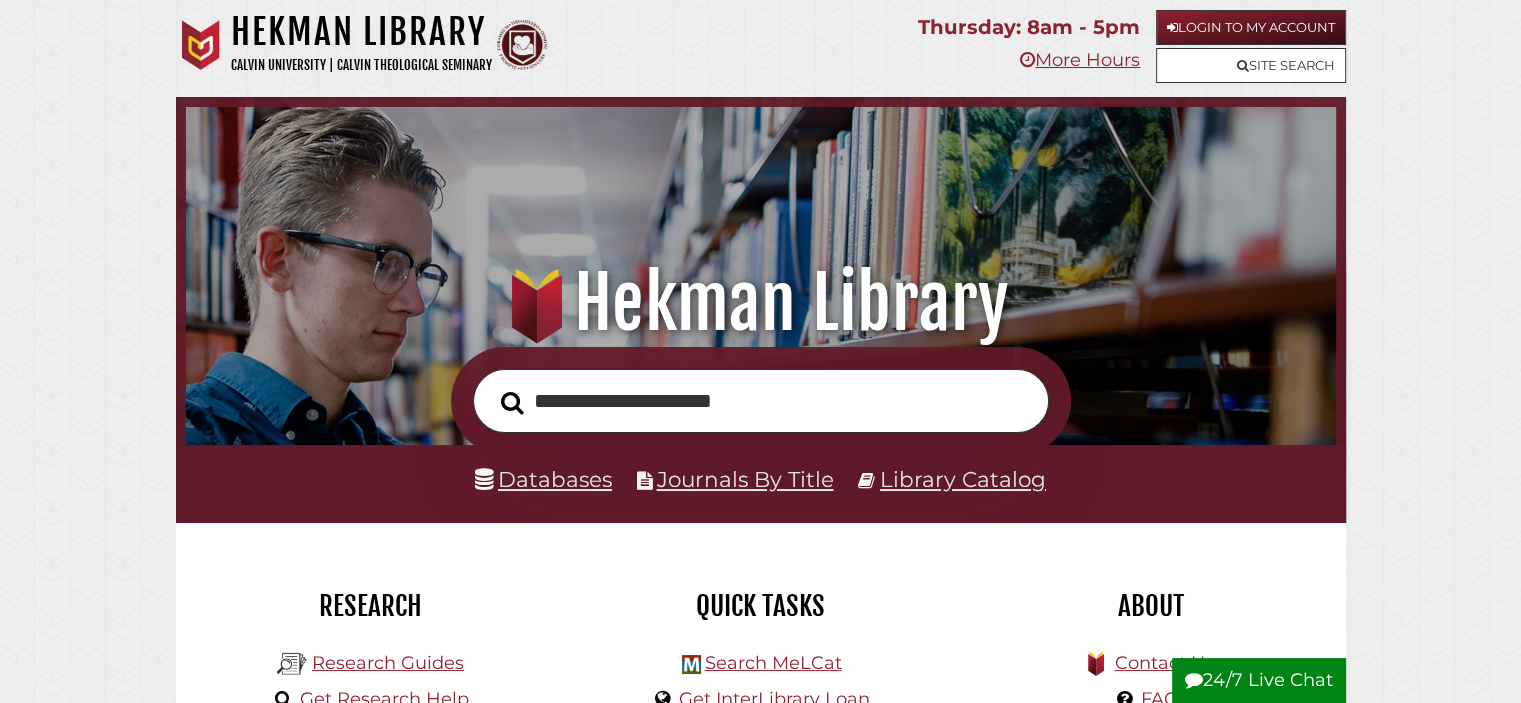 type on "**********" 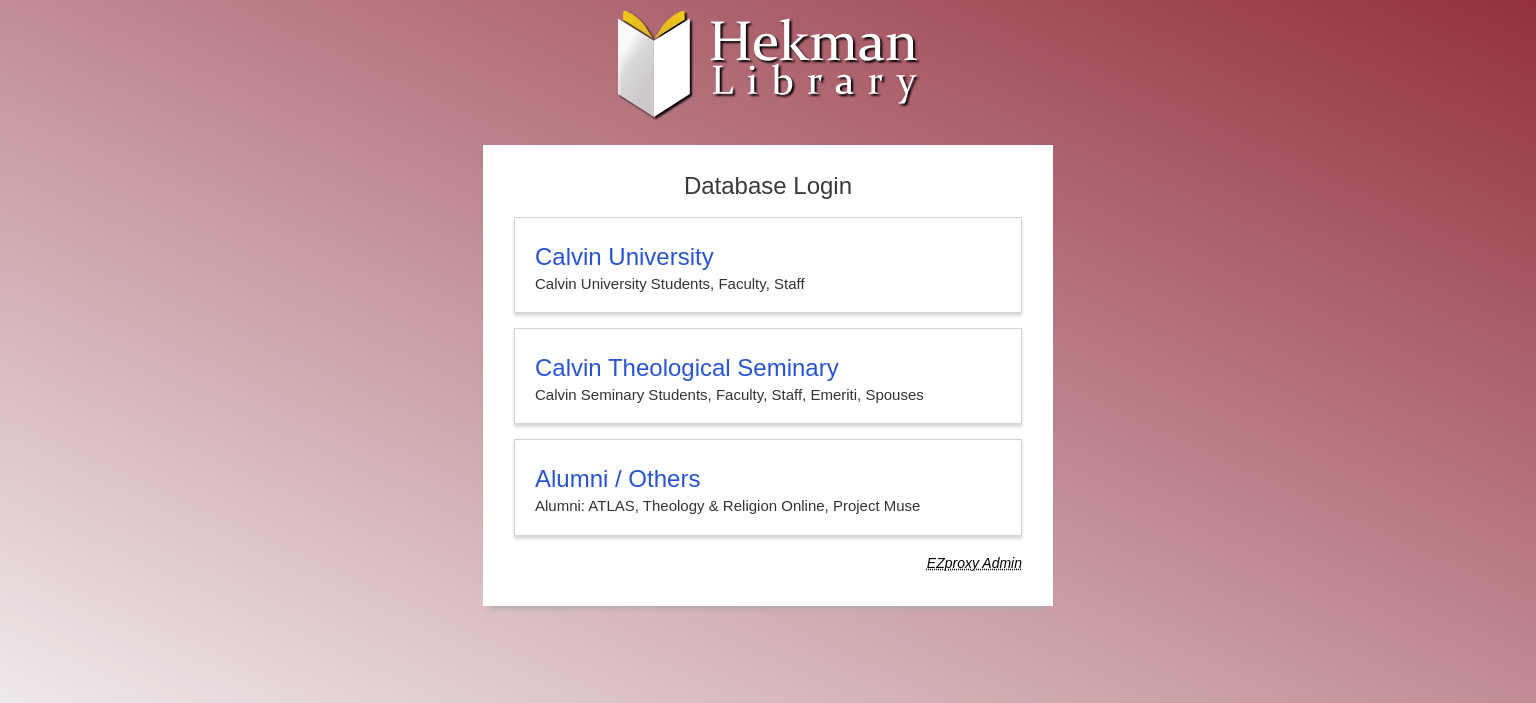 scroll, scrollTop: 0, scrollLeft: 0, axis: both 